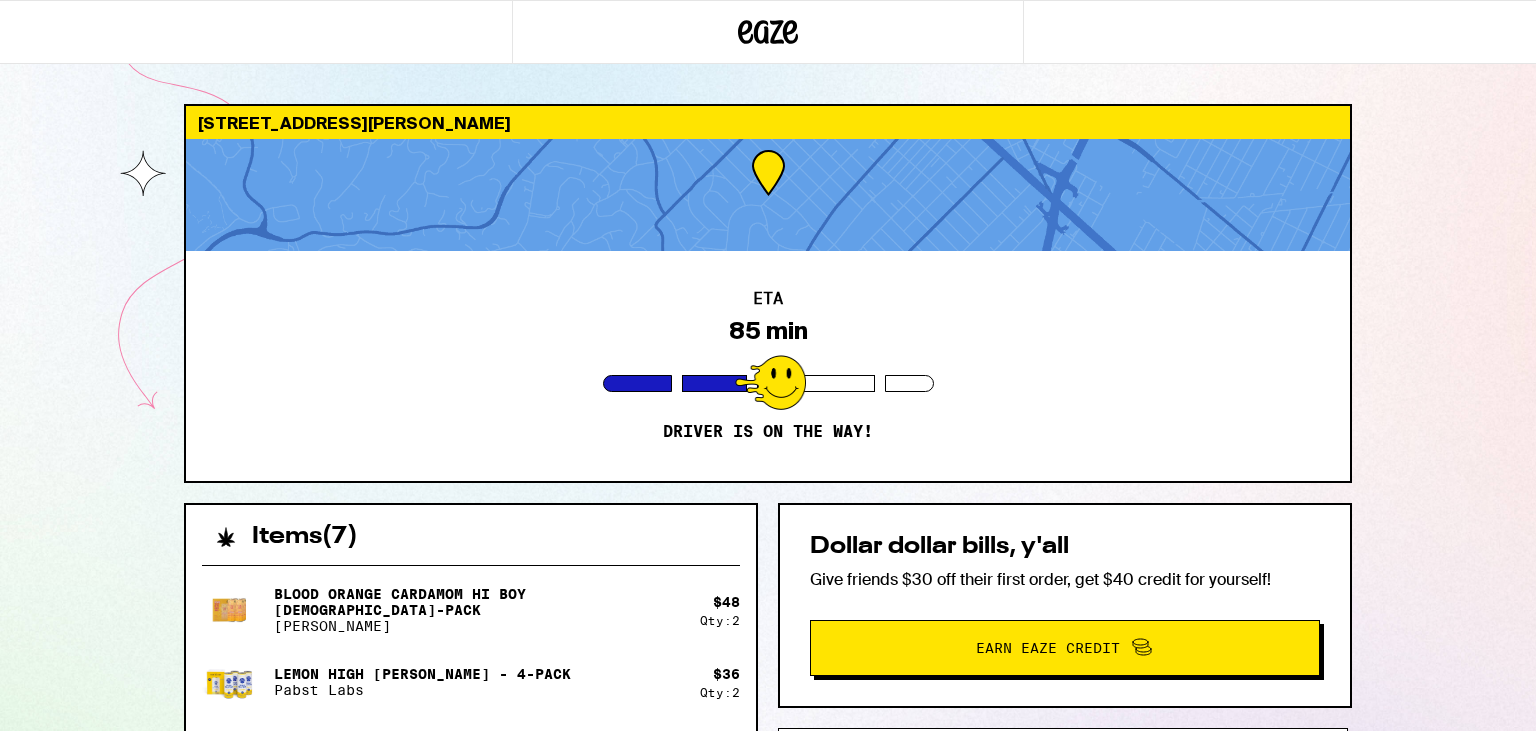 scroll, scrollTop: 290, scrollLeft: 0, axis: vertical 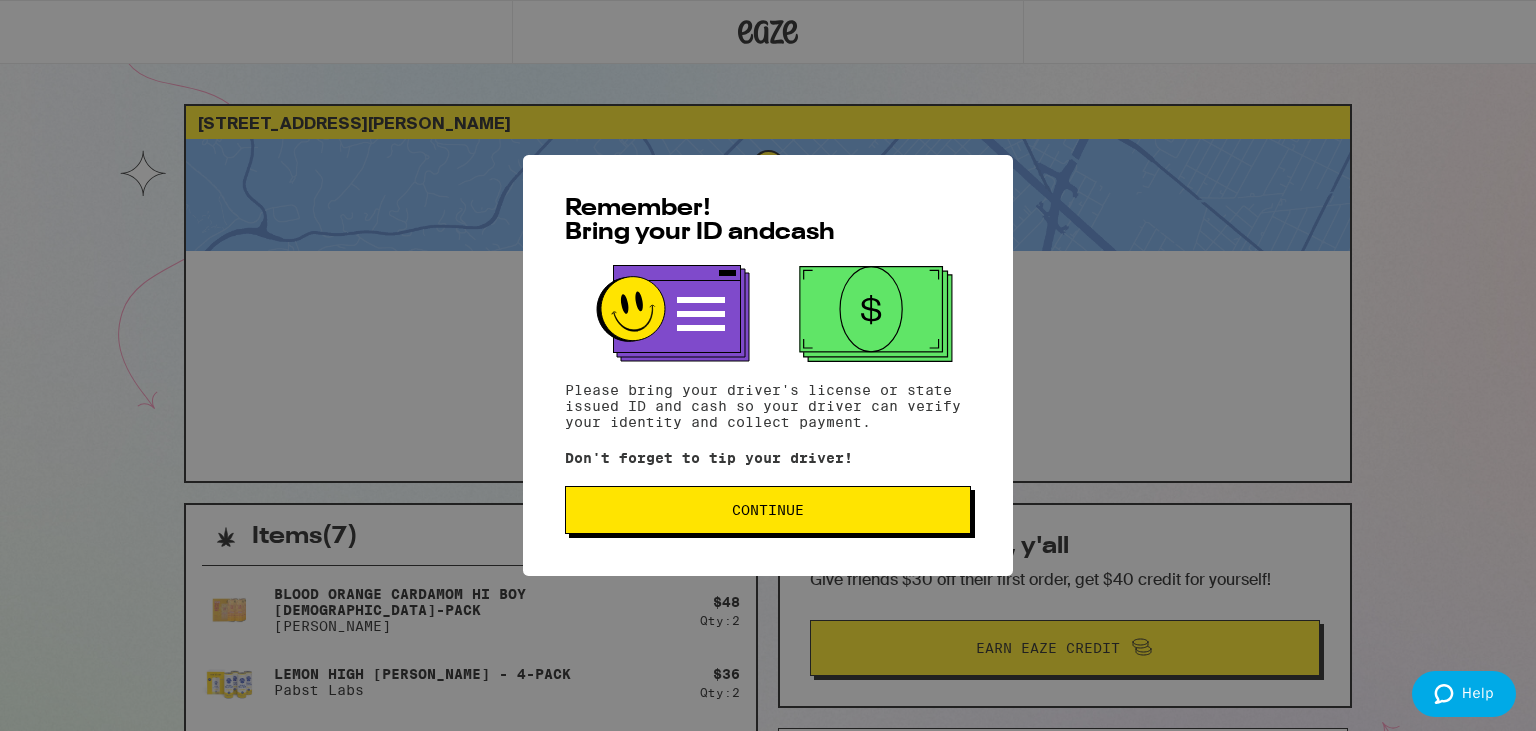 click on "Continue" at bounding box center (768, 510) 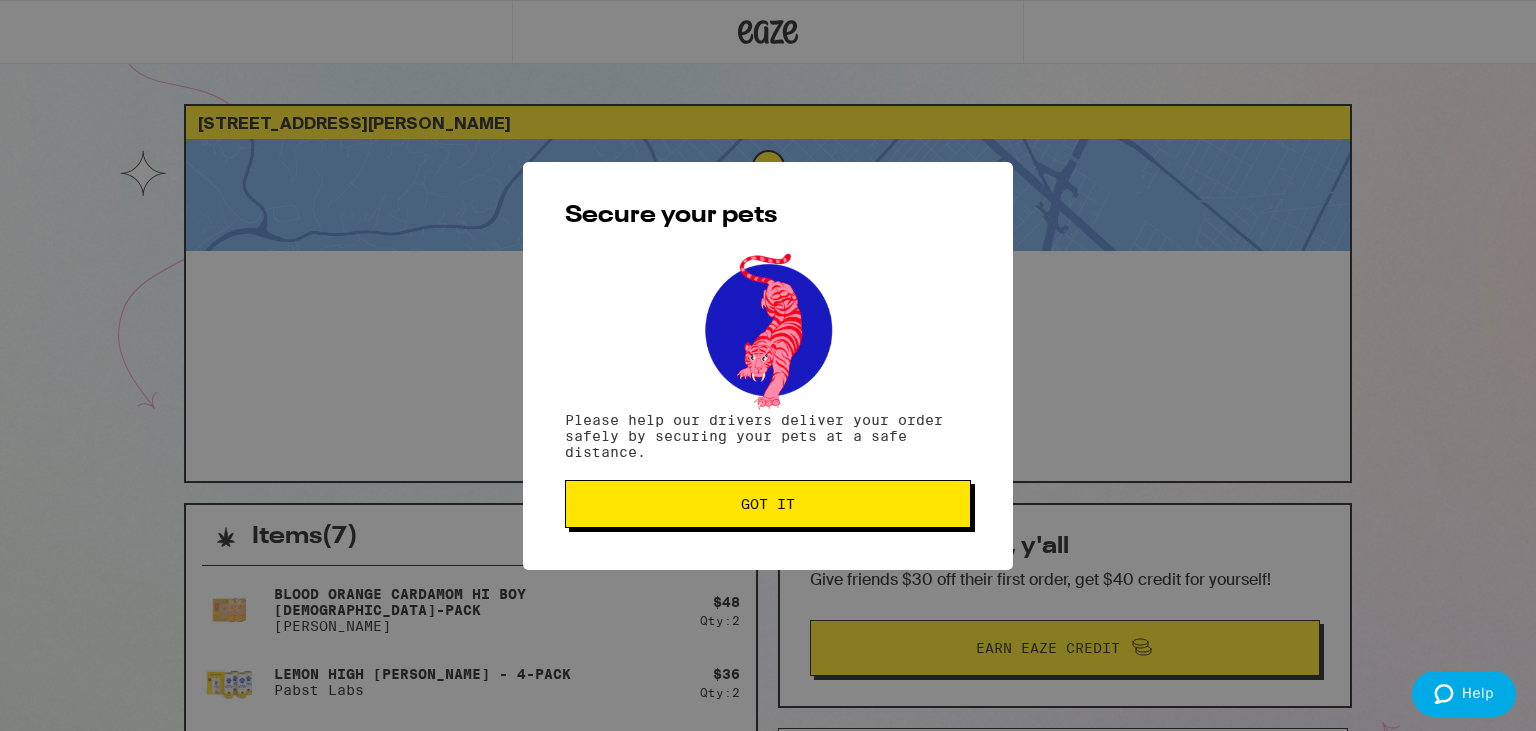 click on "Got it" at bounding box center [768, 504] 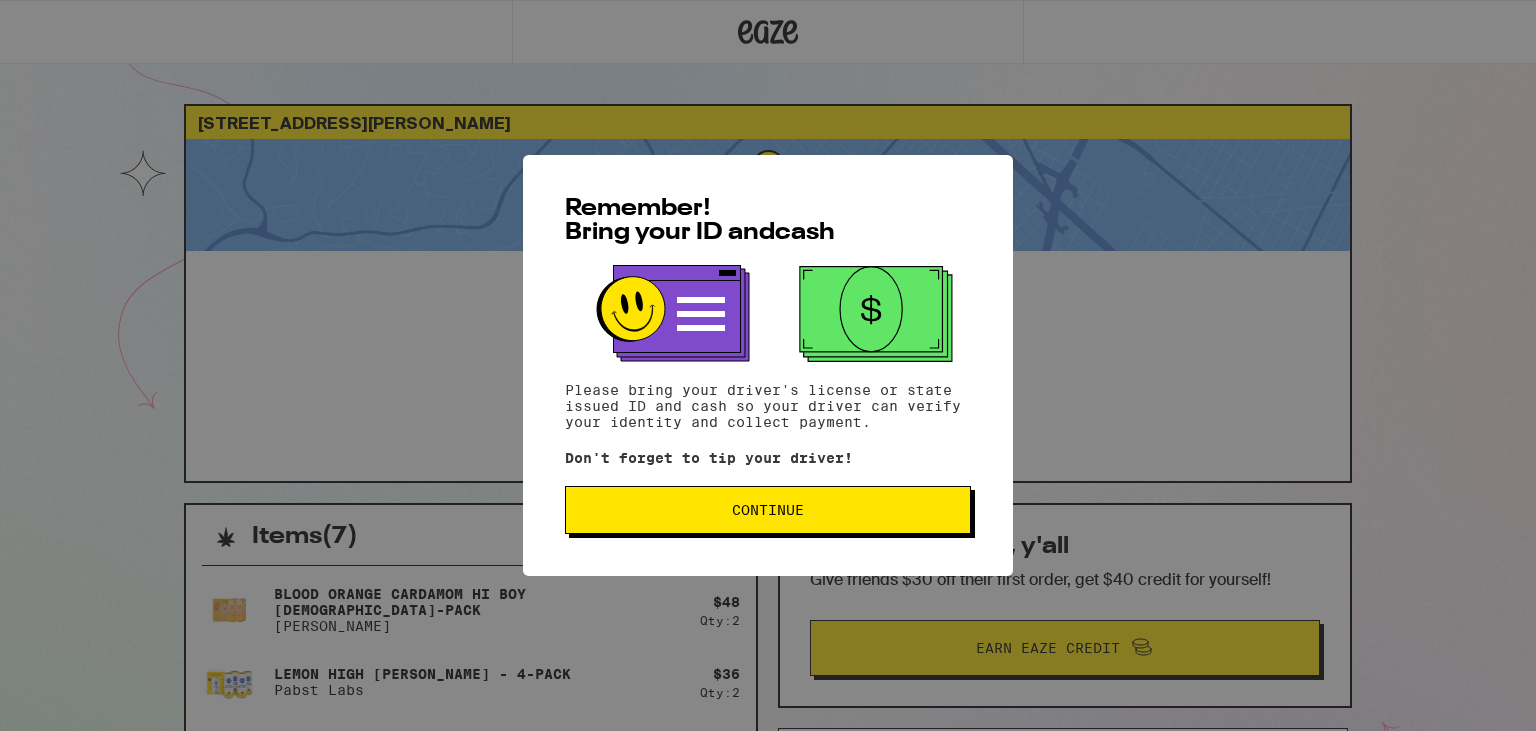 scroll, scrollTop: 0, scrollLeft: 0, axis: both 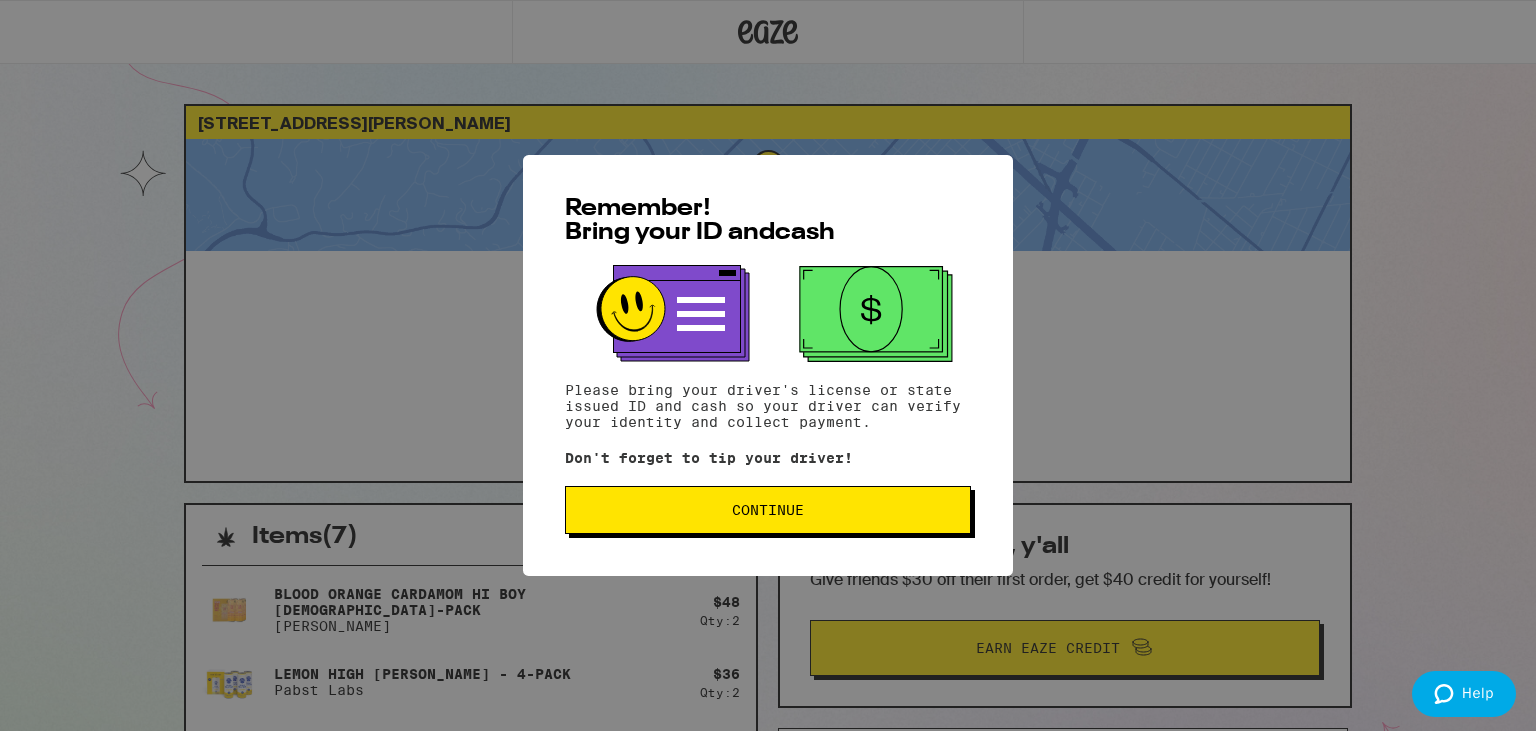 click on "Continue" at bounding box center [768, 510] 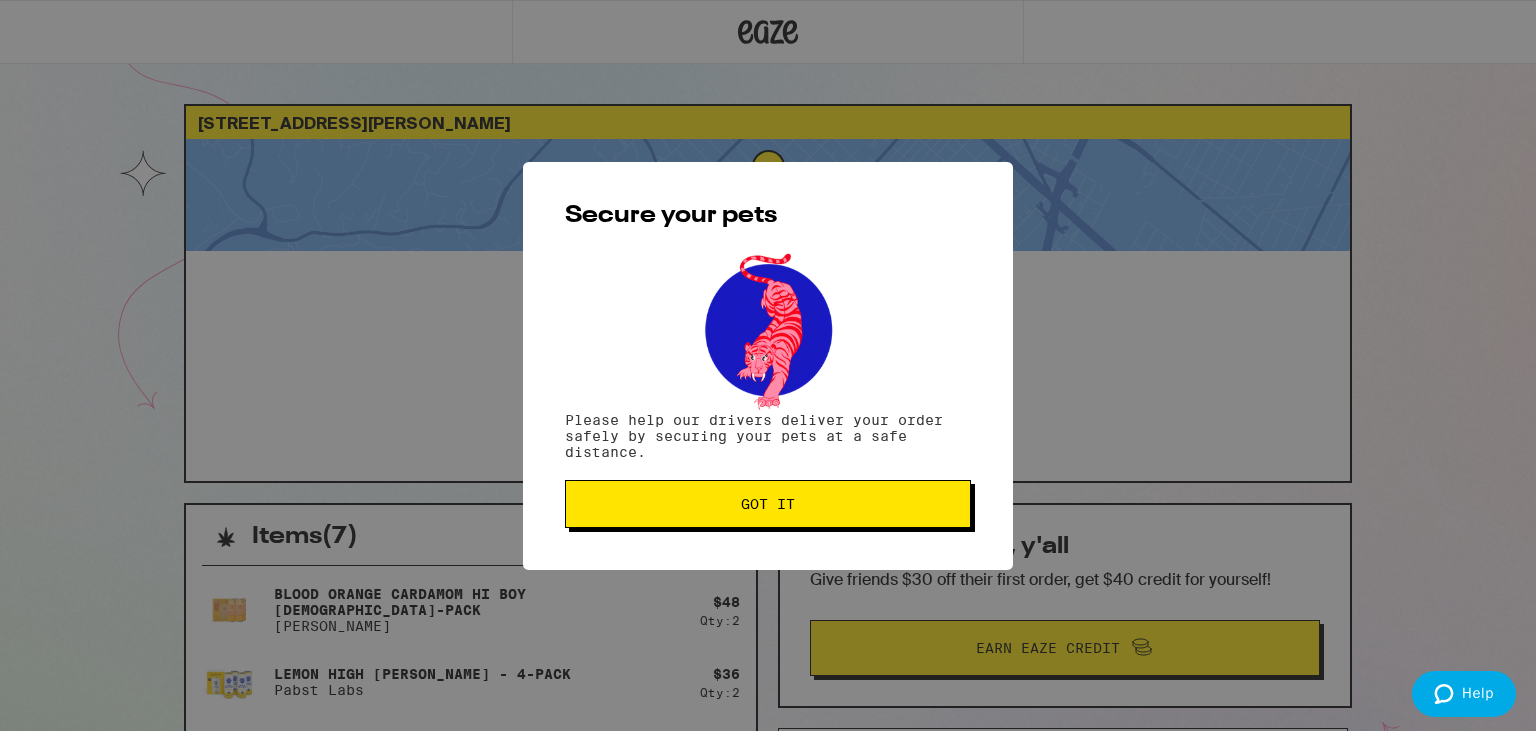 click on "Got it" at bounding box center (768, 504) 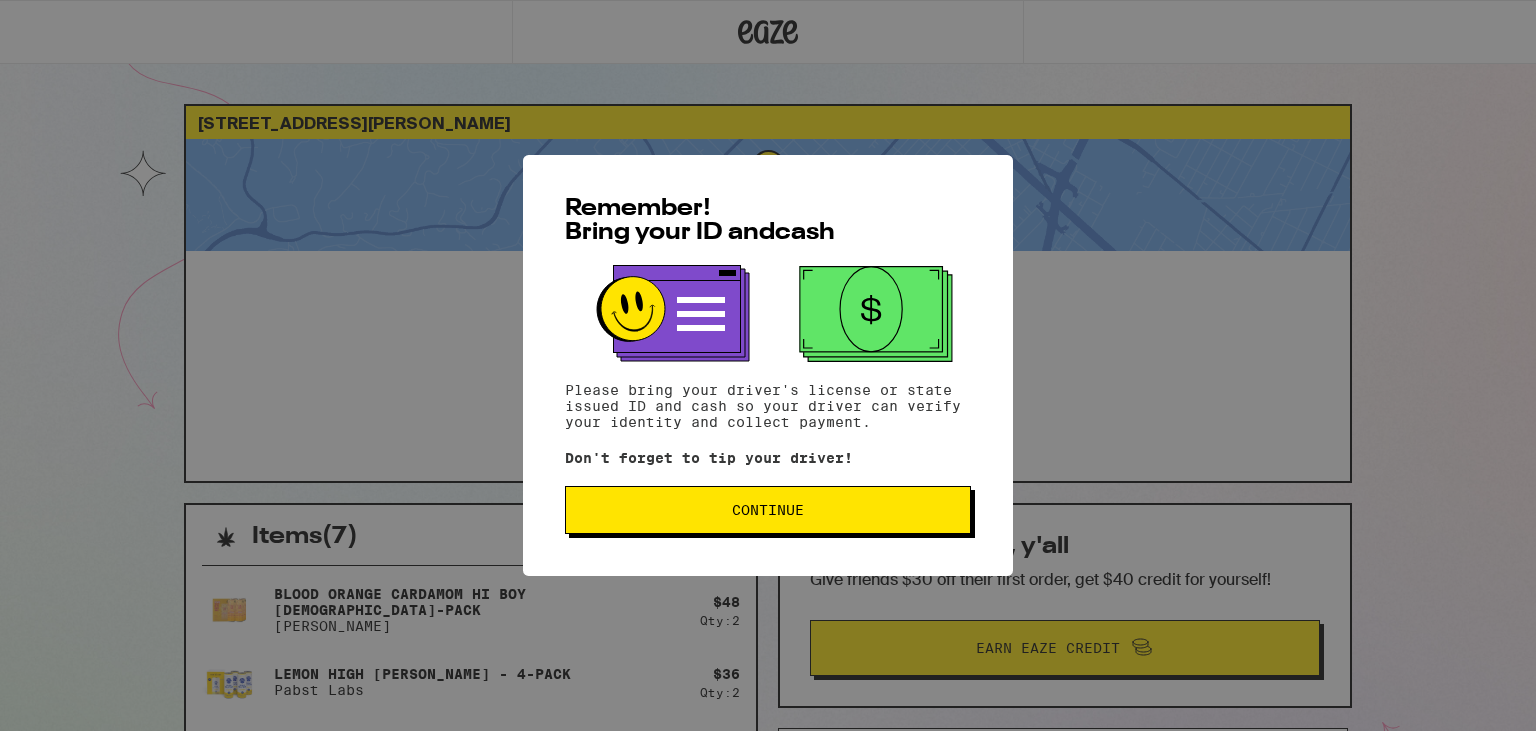 scroll, scrollTop: 0, scrollLeft: 0, axis: both 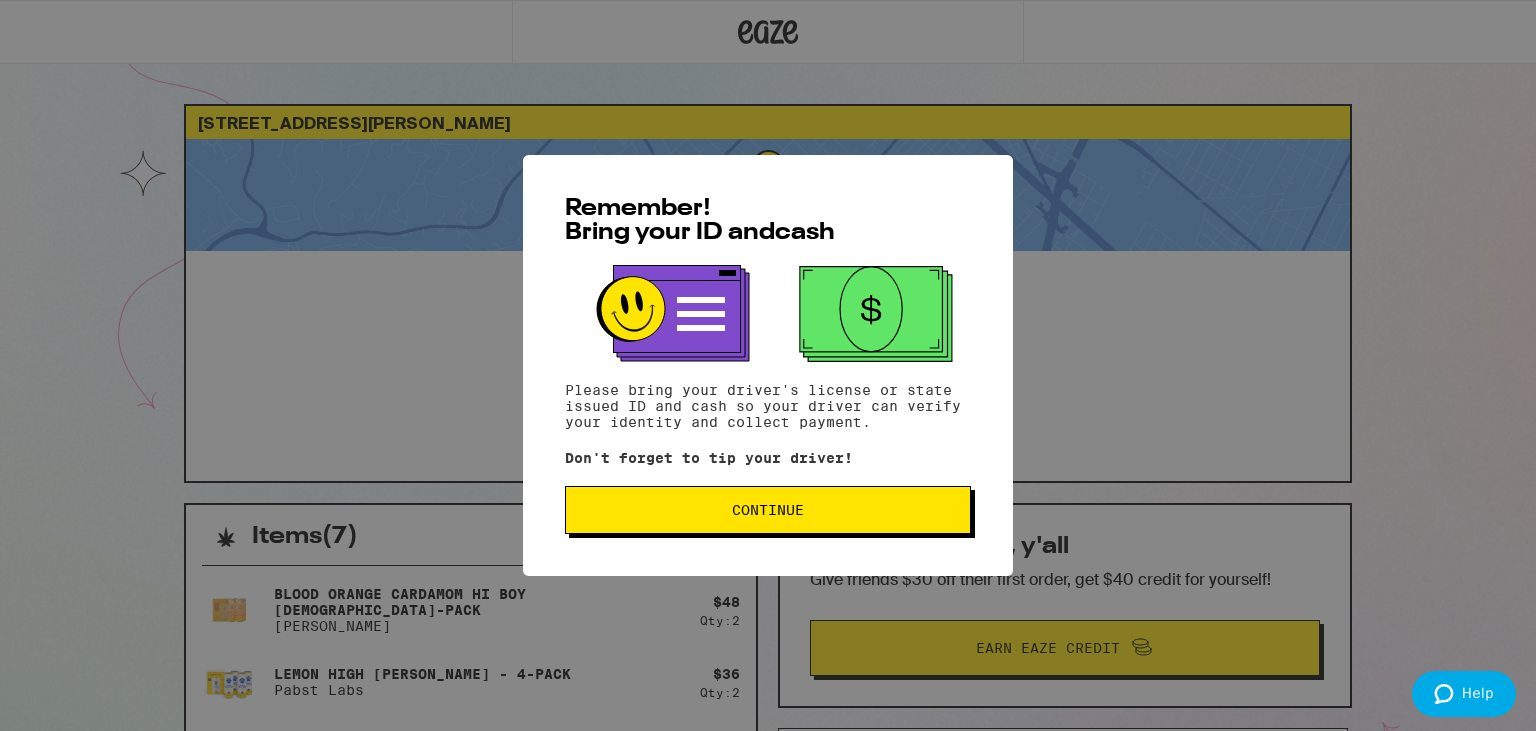 click on "Continue" at bounding box center [768, 510] 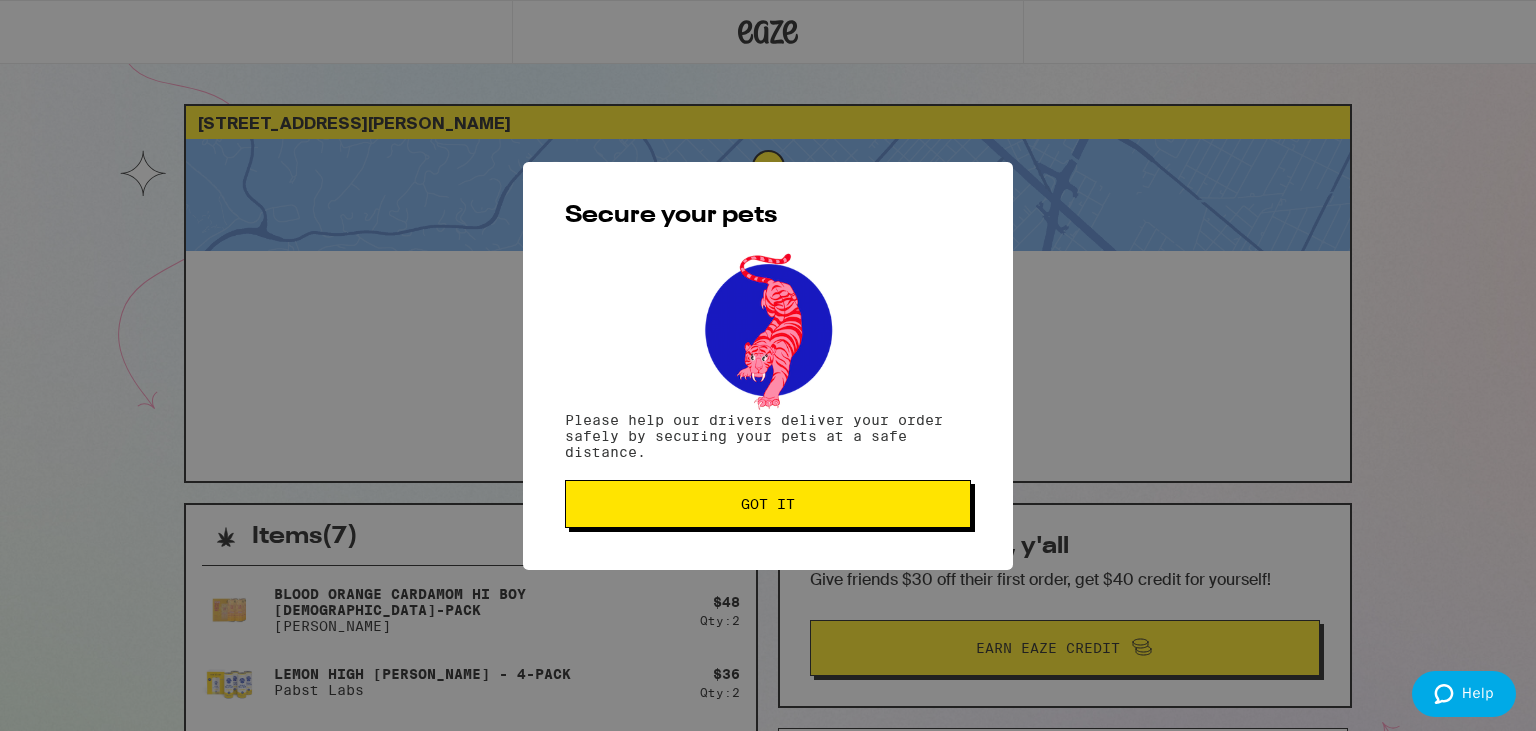 click on "Got it" at bounding box center (768, 504) 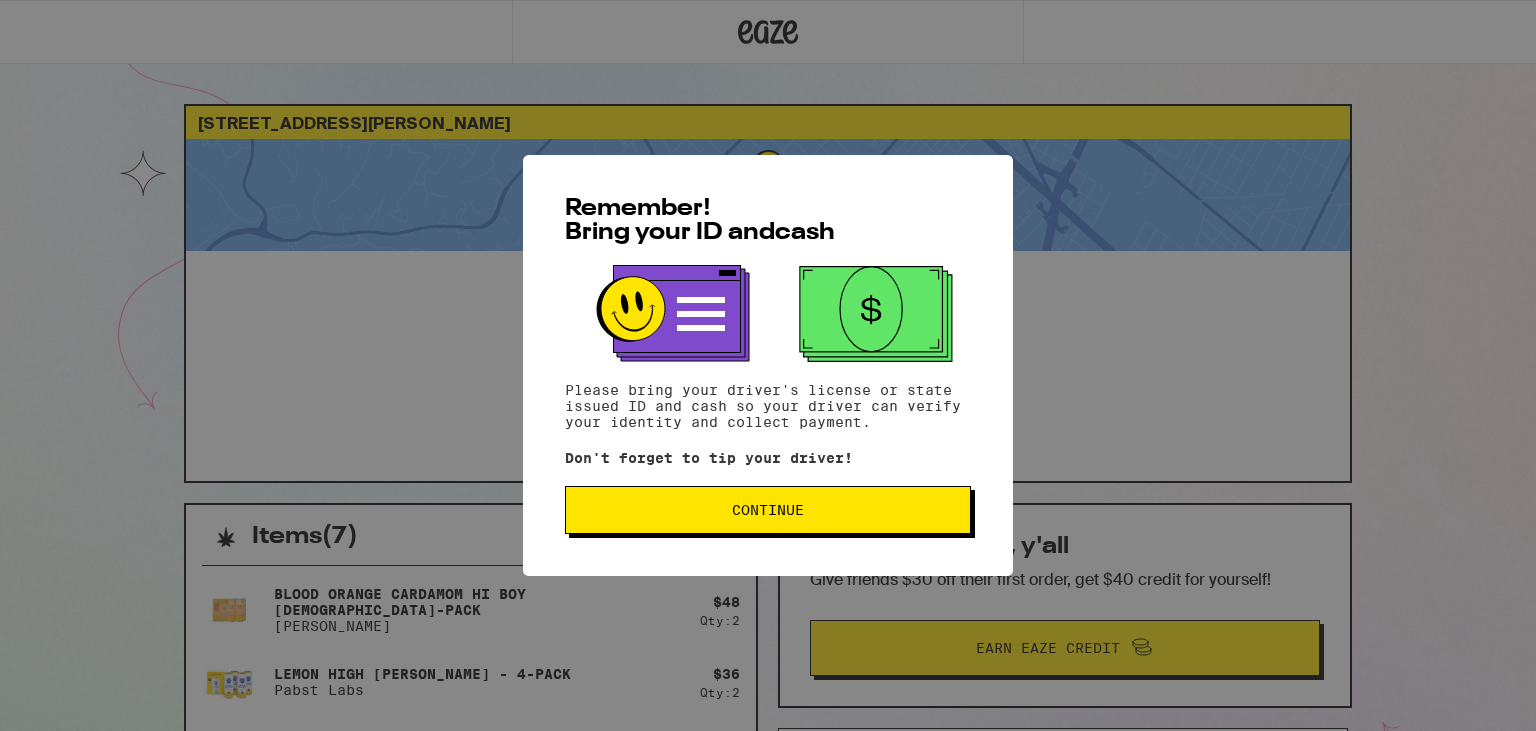 scroll, scrollTop: 0, scrollLeft: 0, axis: both 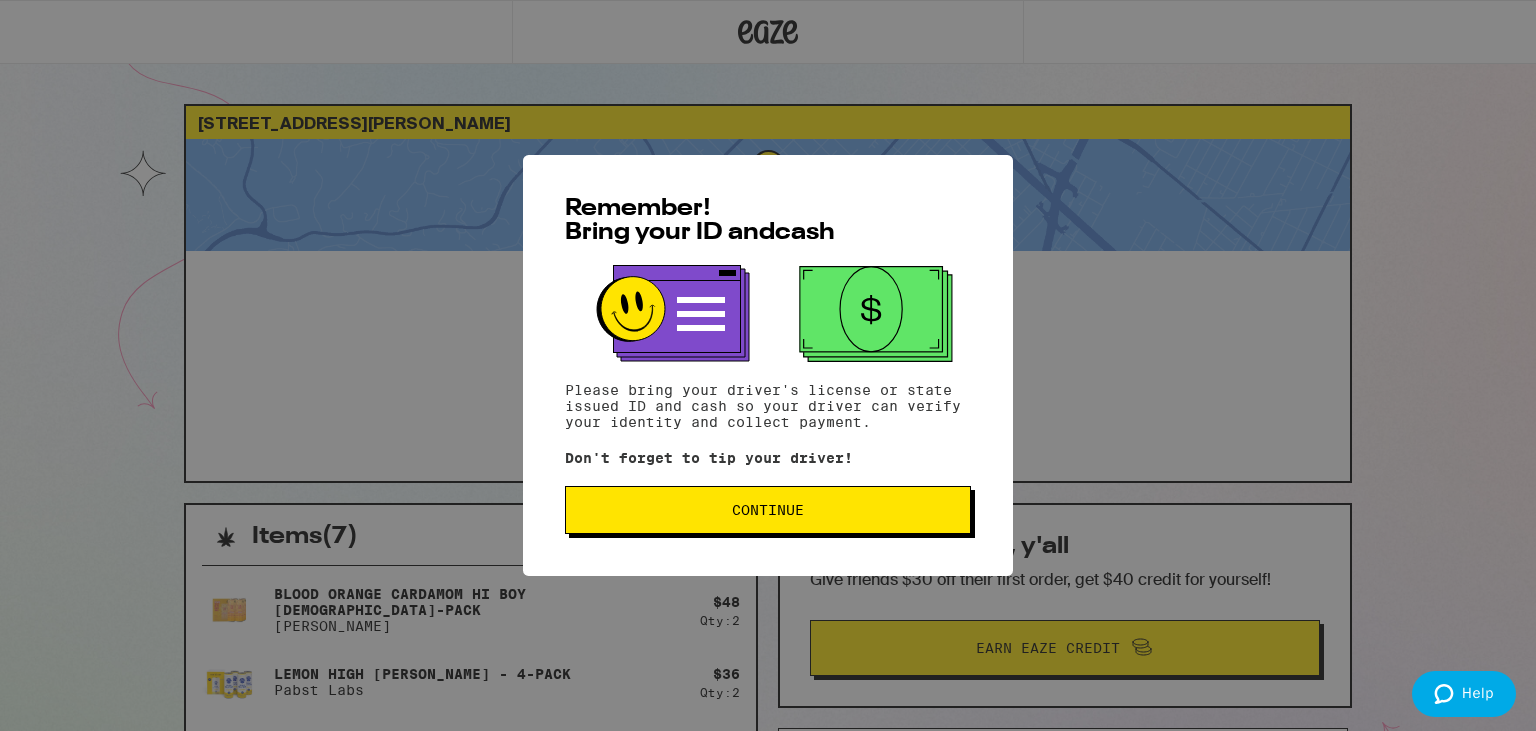 click on "Remember! Bring your ID and  cash Please bring your driver's license or state issued ID and cash so your driver can verify your identity and collect payment. Don't forget to tip your driver! Continue" at bounding box center (768, 365) 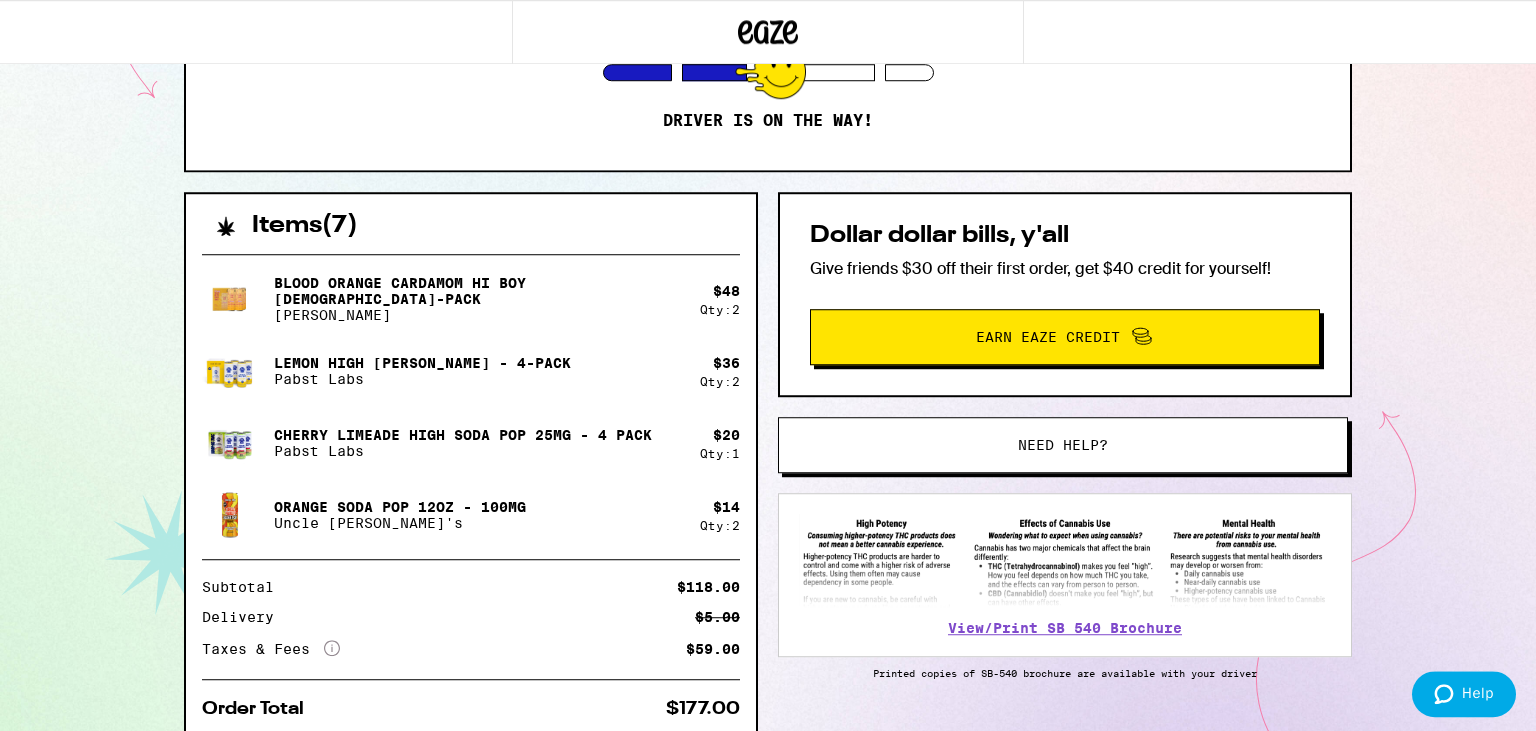 scroll, scrollTop: 396, scrollLeft: 0, axis: vertical 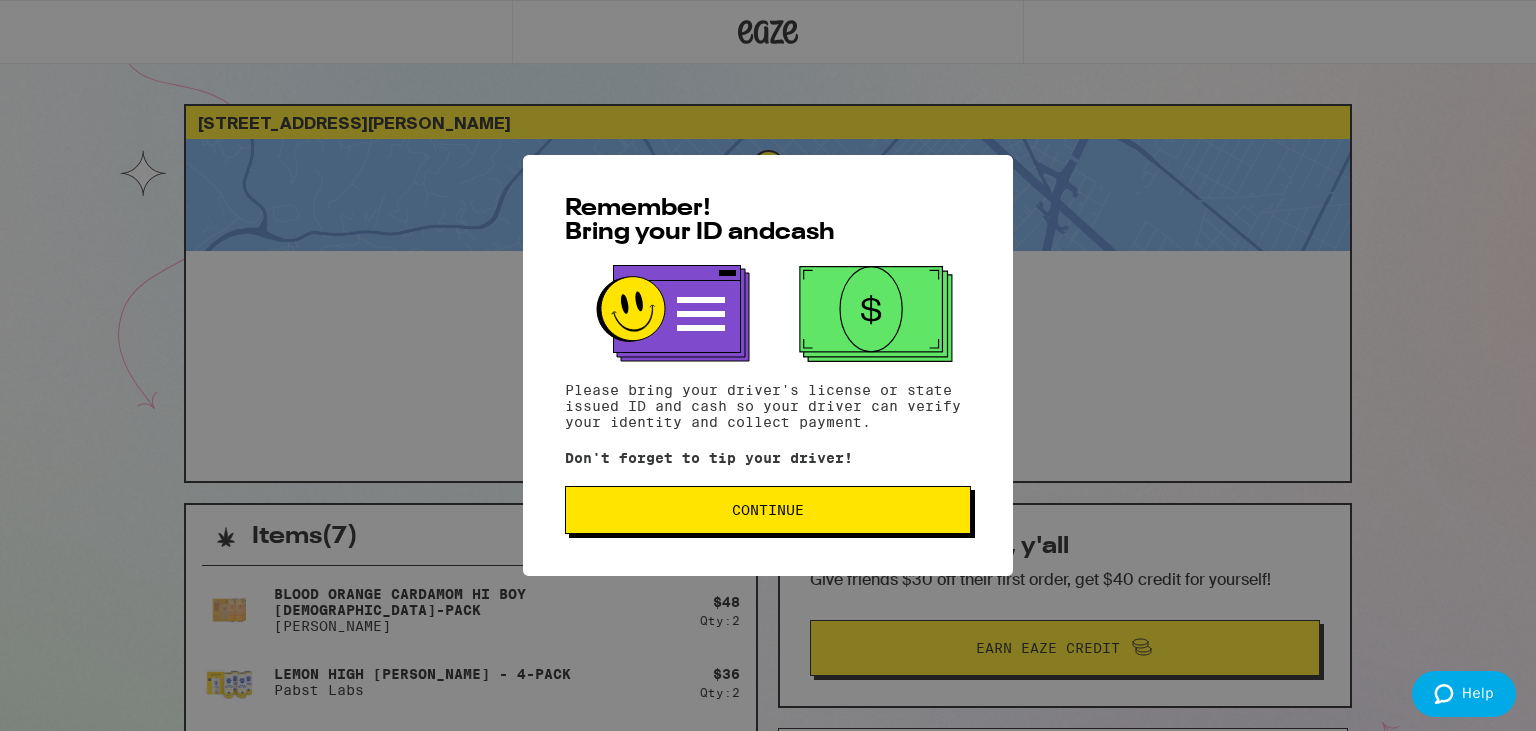 click on "Continue" at bounding box center [768, 510] 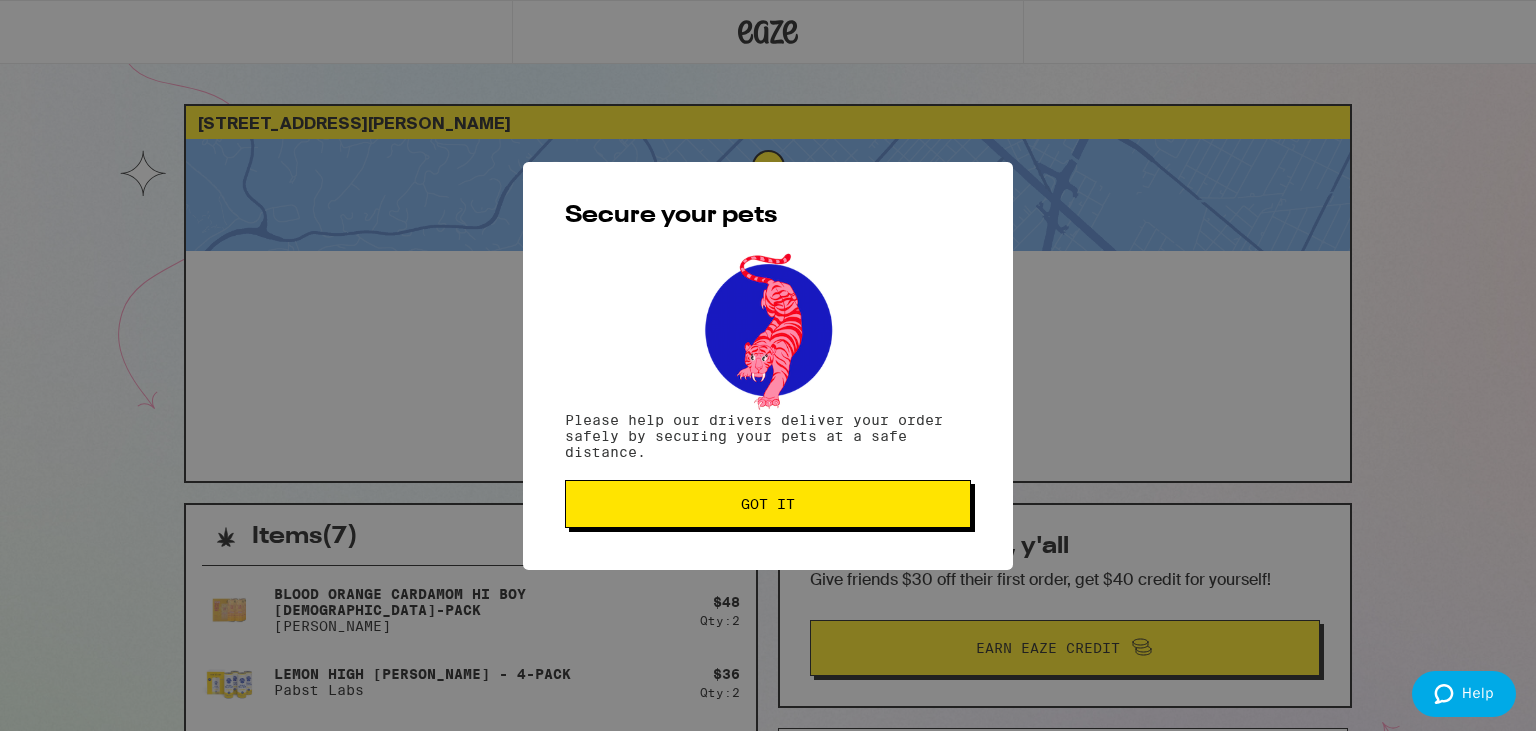 click on "Got it" at bounding box center (768, 504) 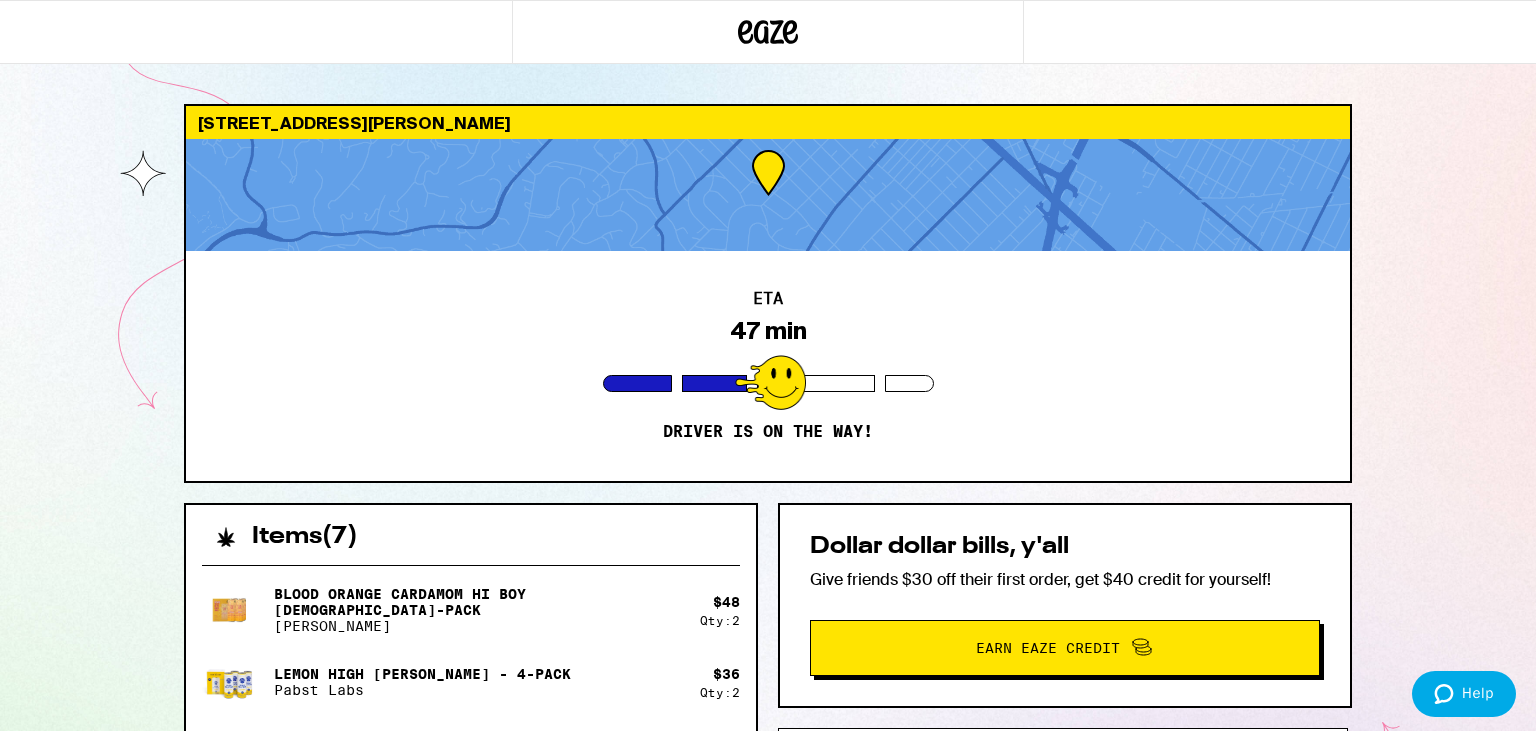 scroll, scrollTop: 164, scrollLeft: 0, axis: vertical 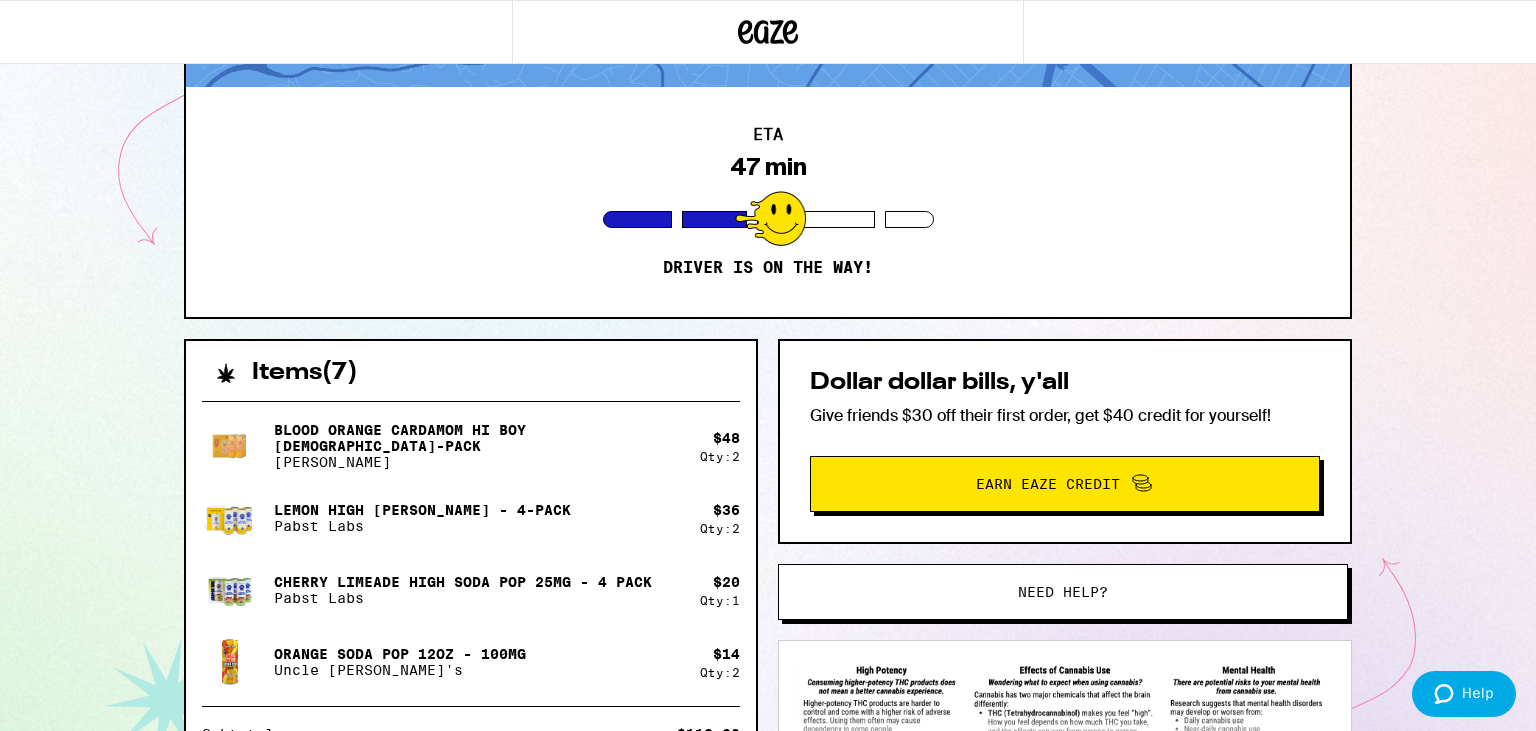 drag, startPoint x: 770, startPoint y: 520, endPoint x: 703, endPoint y: 384, distance: 151.60805 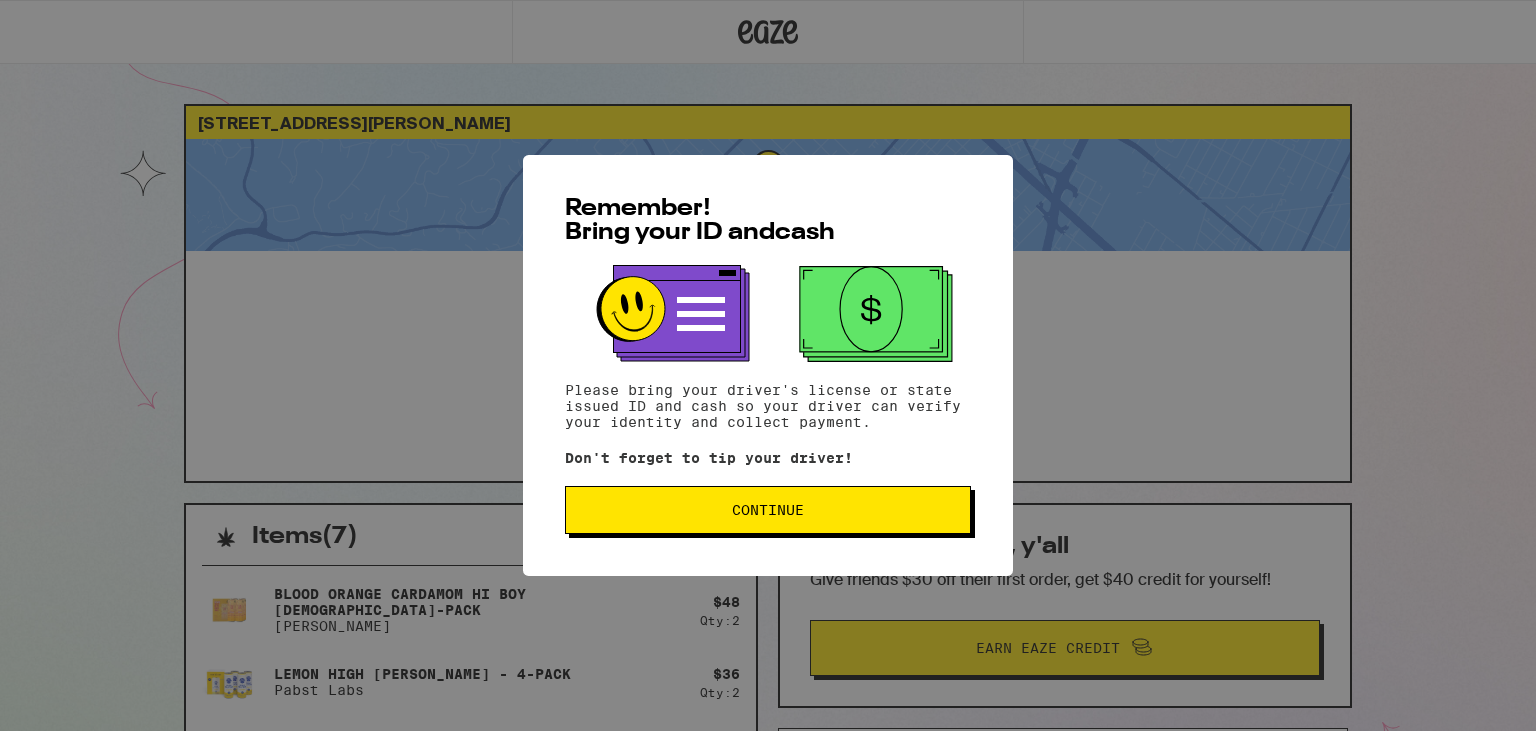 scroll, scrollTop: 0, scrollLeft: 0, axis: both 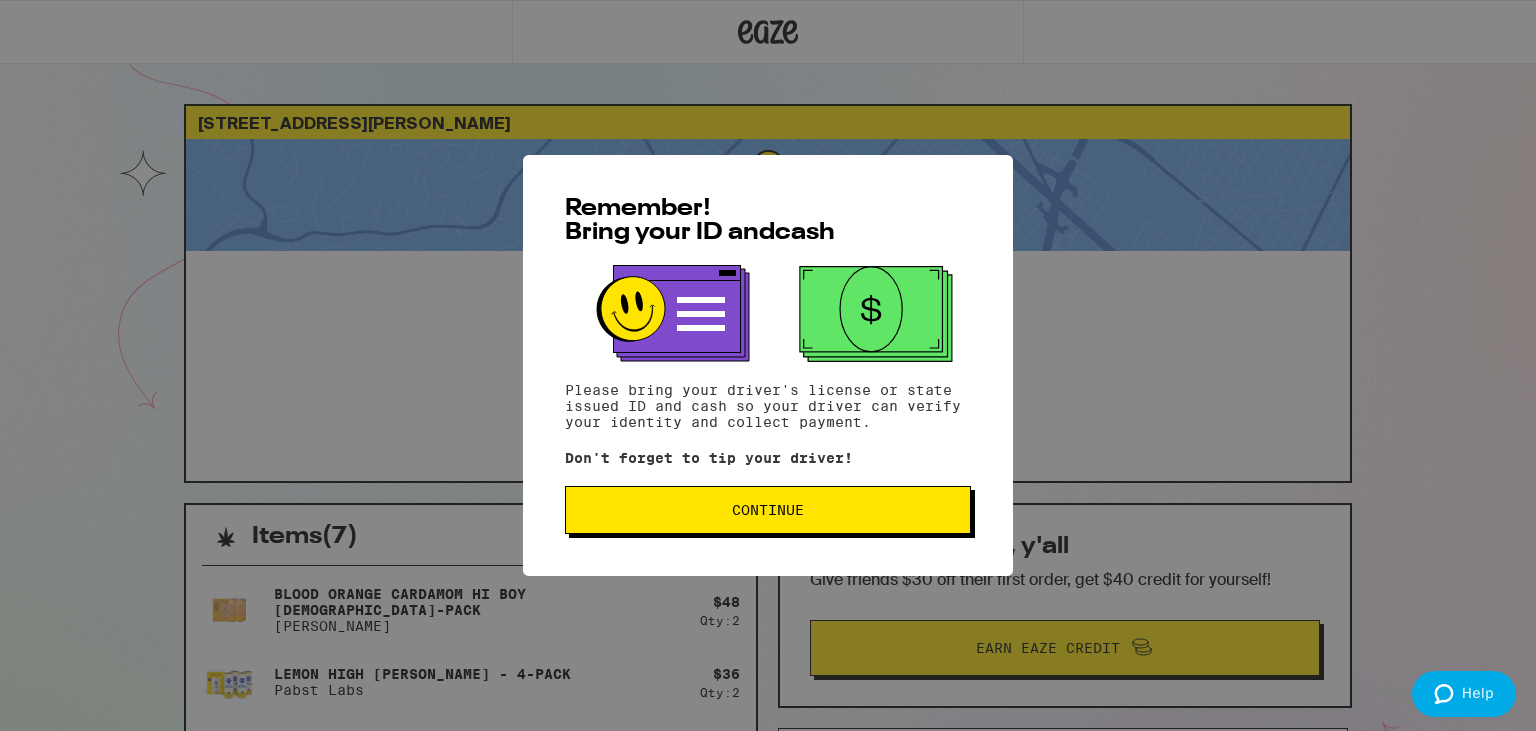 click on "Continue" at bounding box center [768, 510] 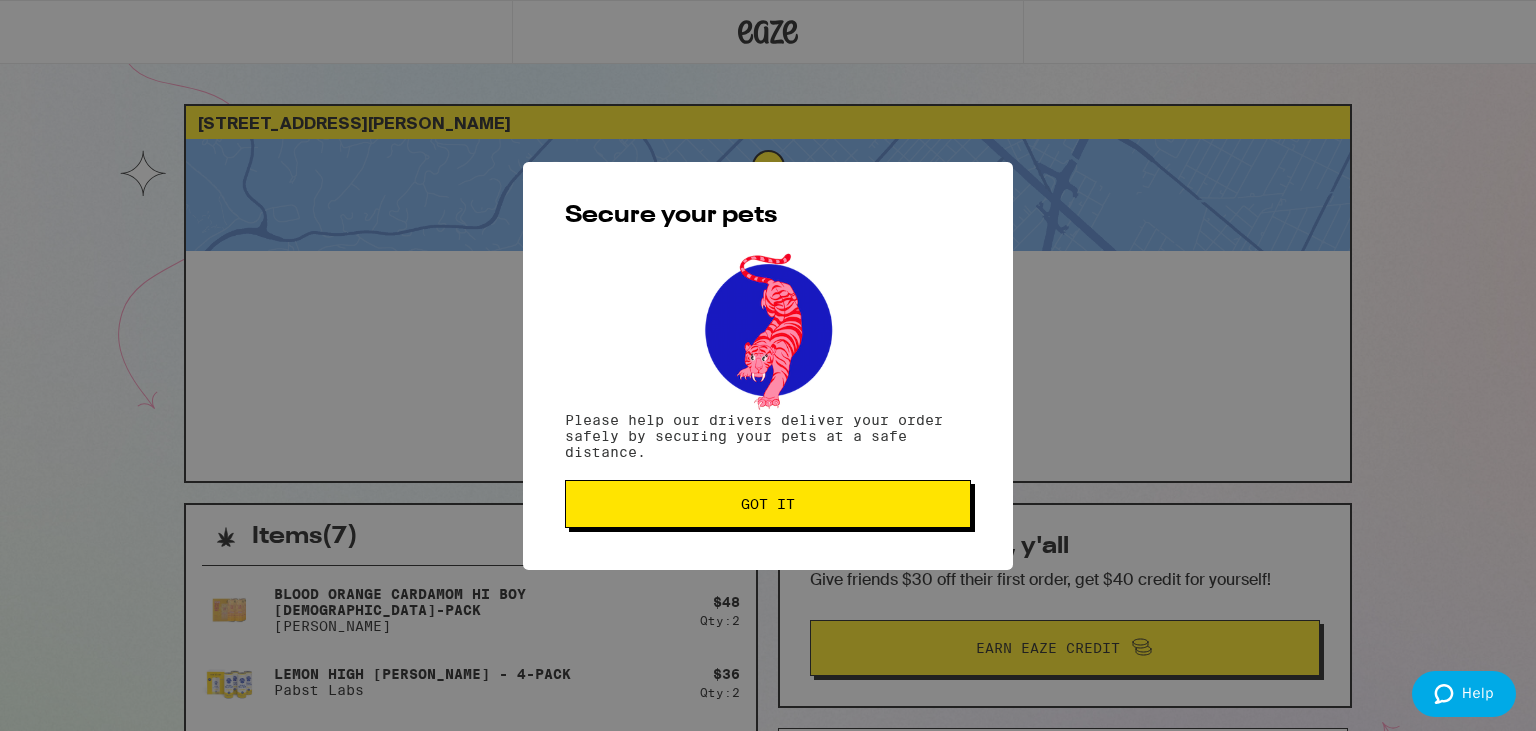 click on "Got it" at bounding box center [768, 504] 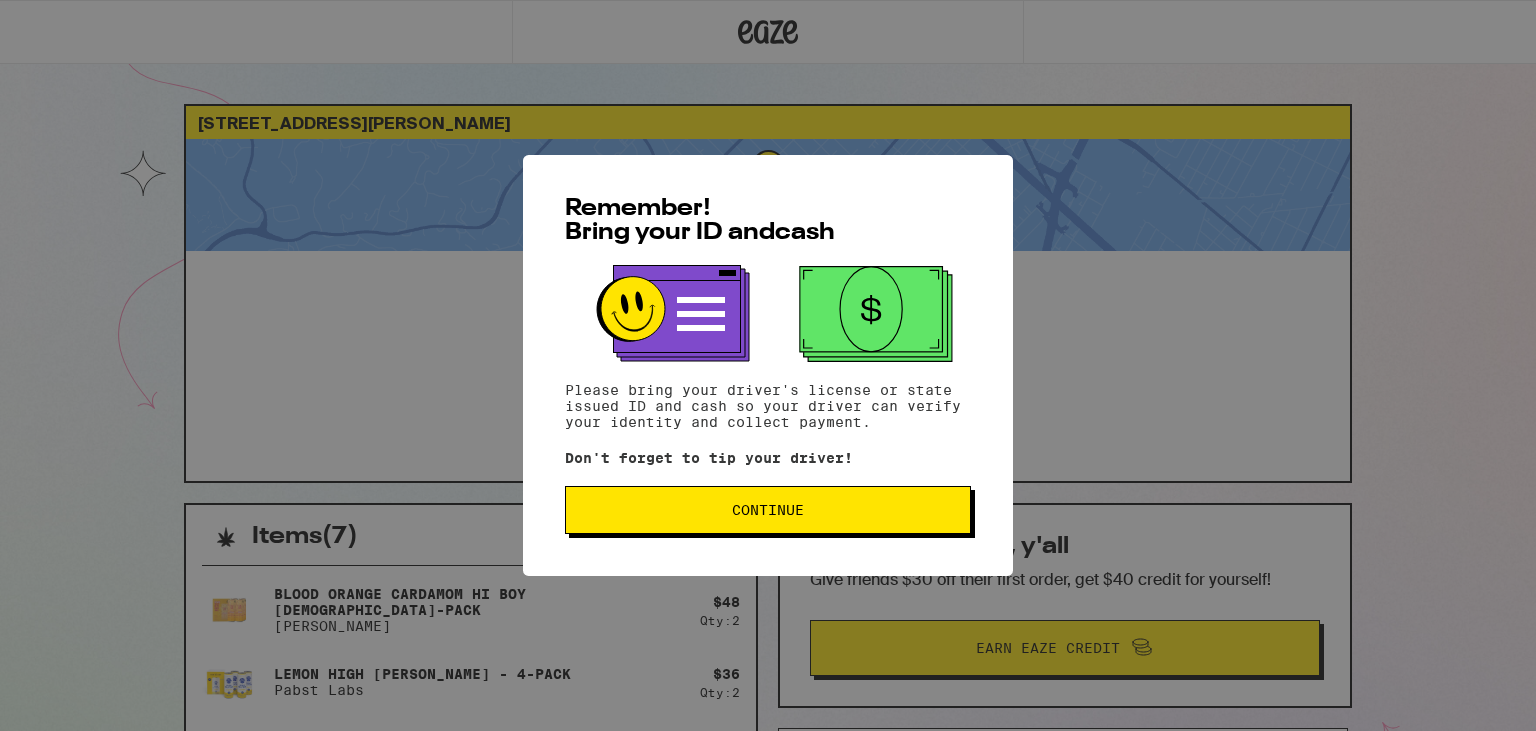 scroll, scrollTop: 0, scrollLeft: 0, axis: both 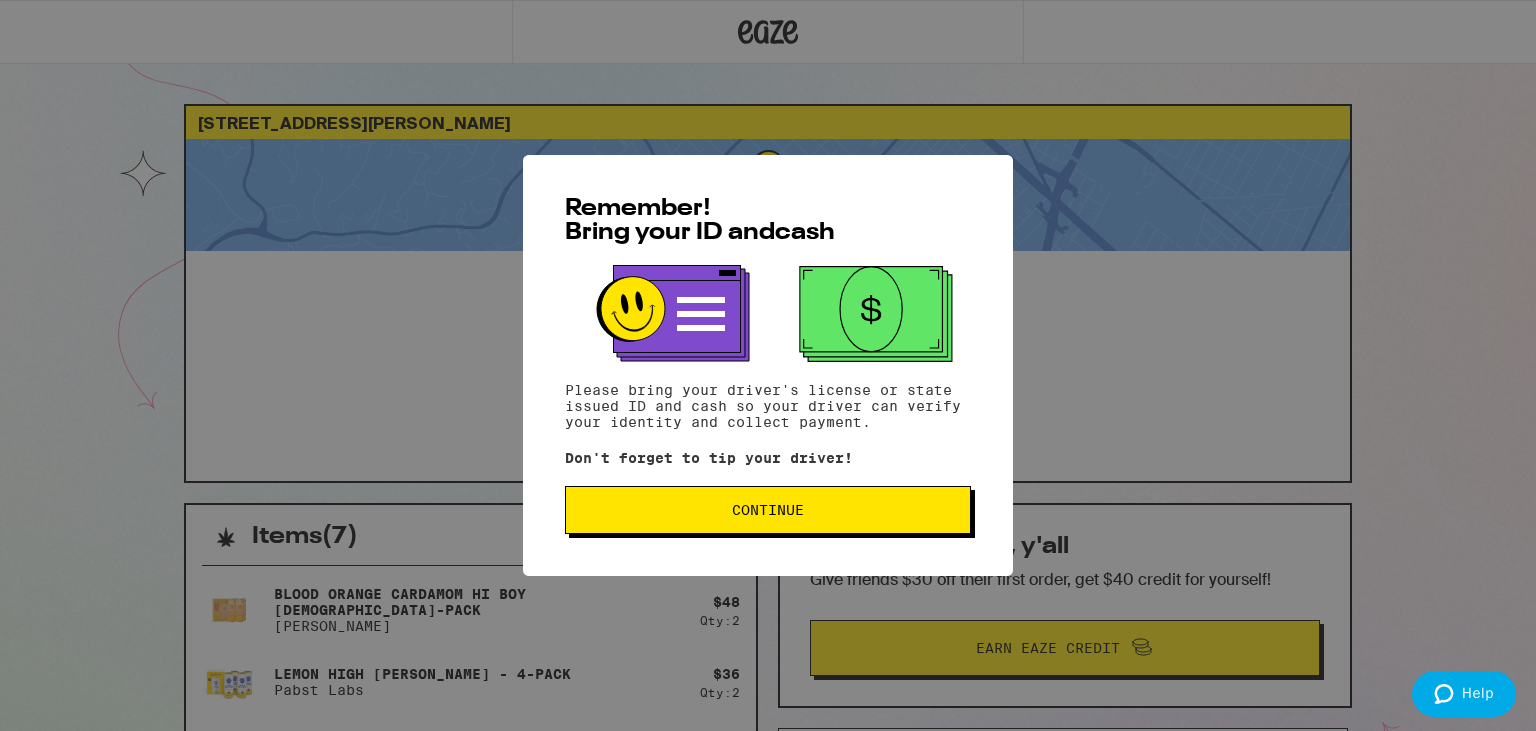 click on "Continue" at bounding box center [768, 510] 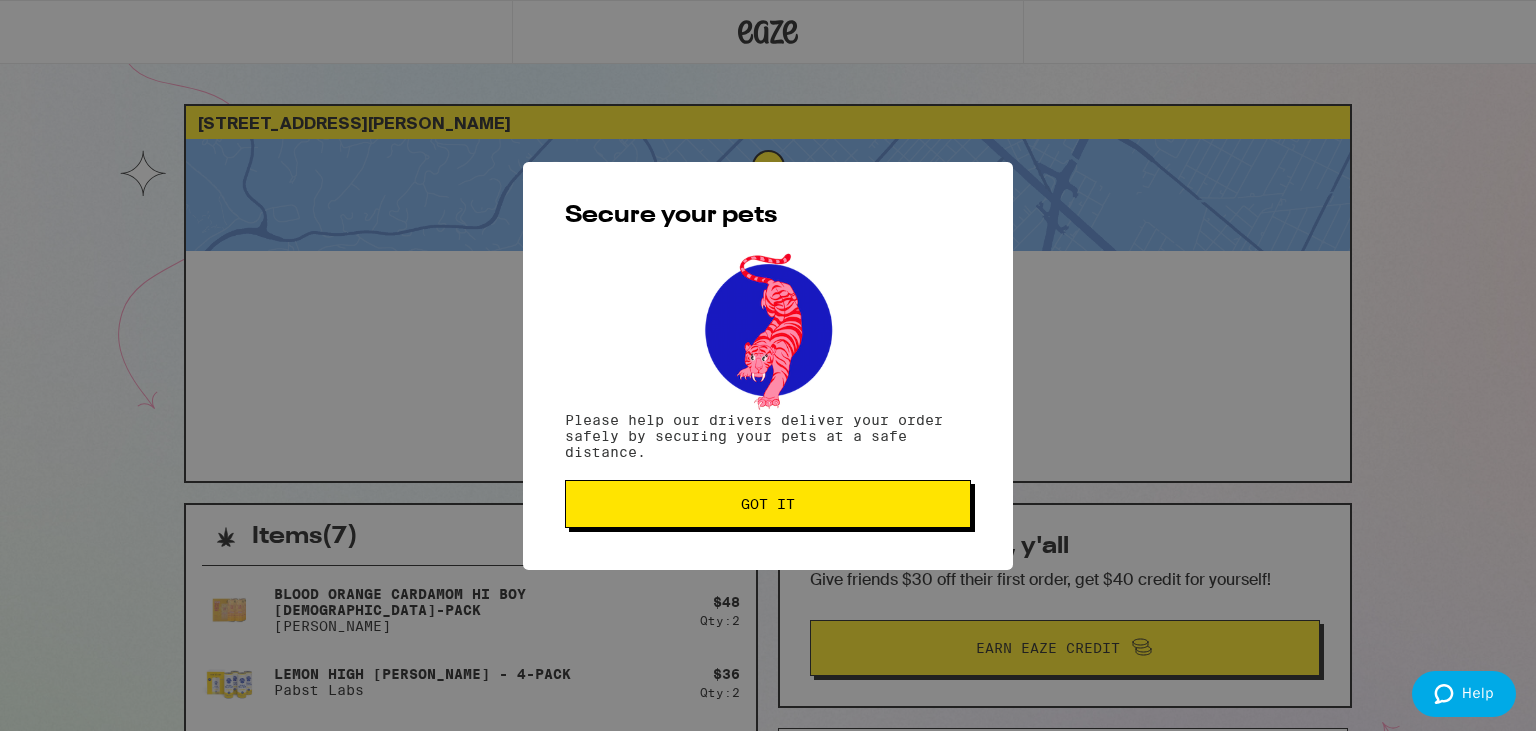 click on "Got it" at bounding box center (768, 504) 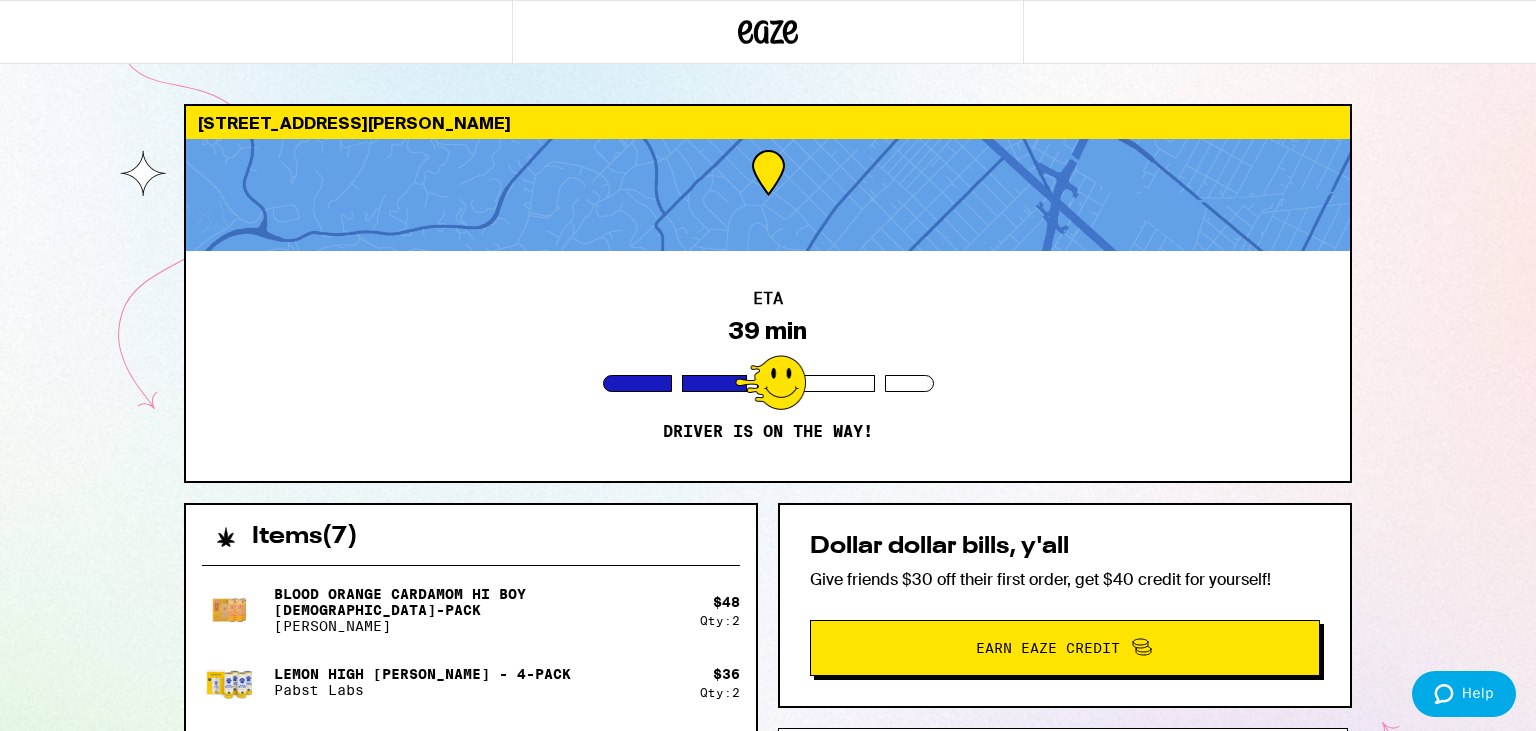 drag, startPoint x: 581, startPoint y: 212, endPoint x: 132, endPoint y: -54, distance: 521.87836 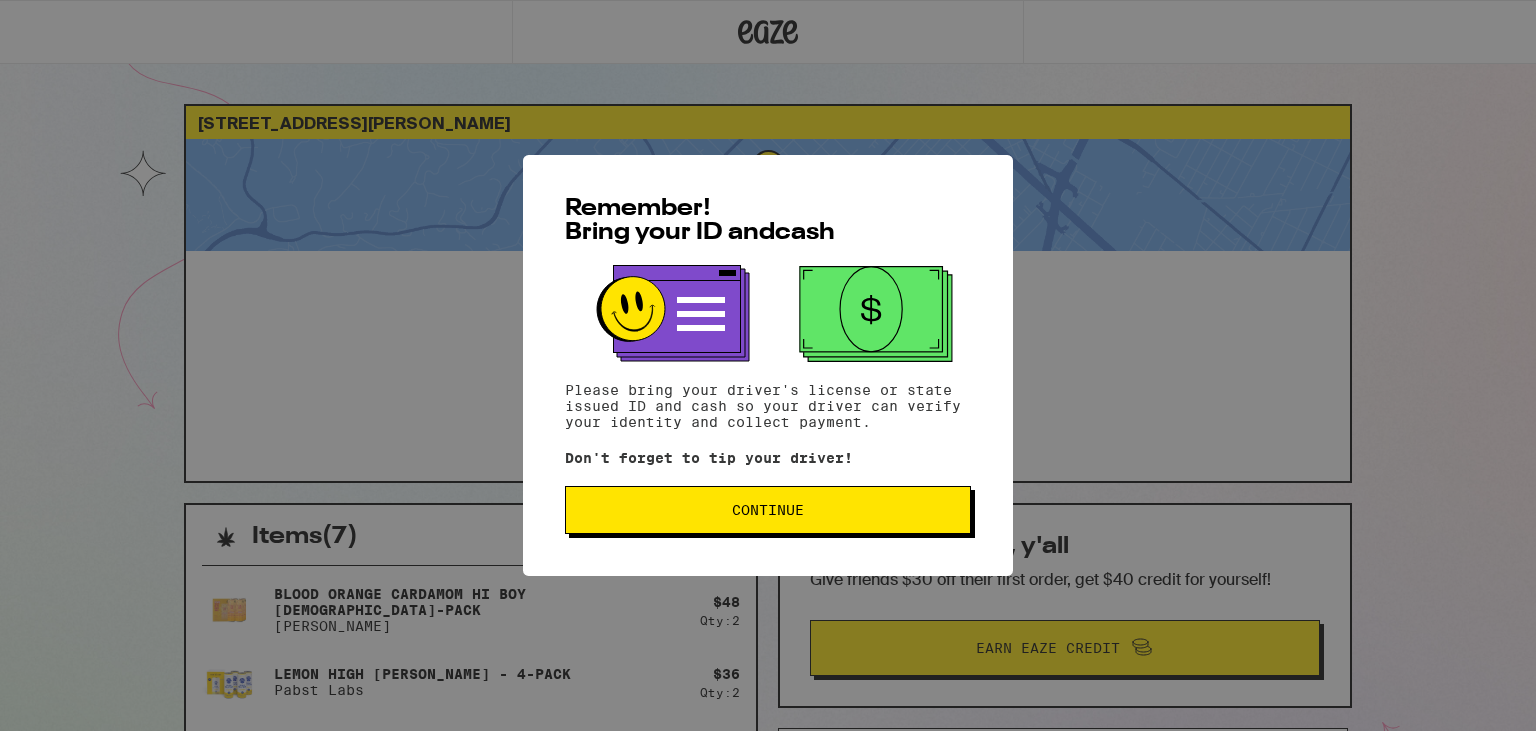scroll, scrollTop: 0, scrollLeft: 0, axis: both 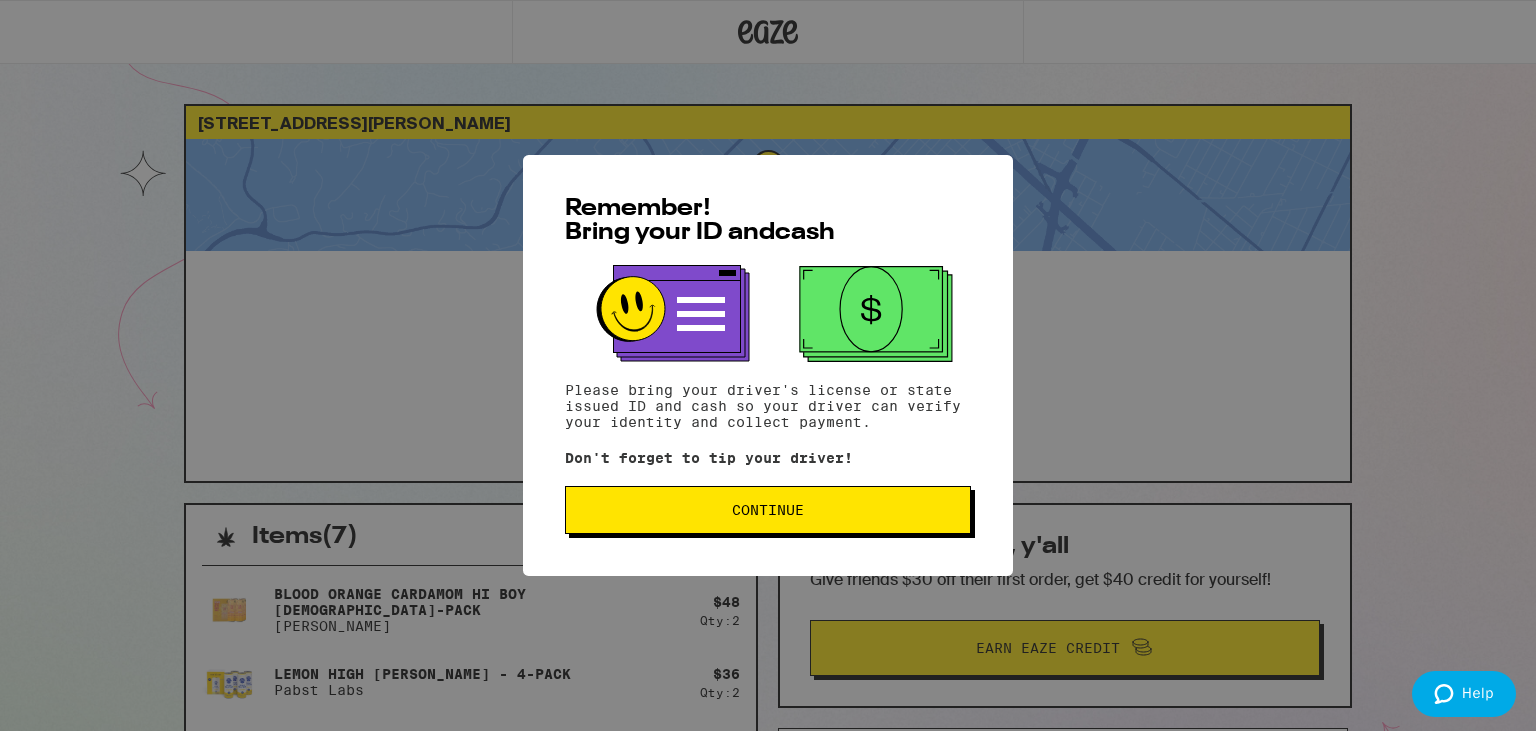 click on "Continue" at bounding box center (768, 510) 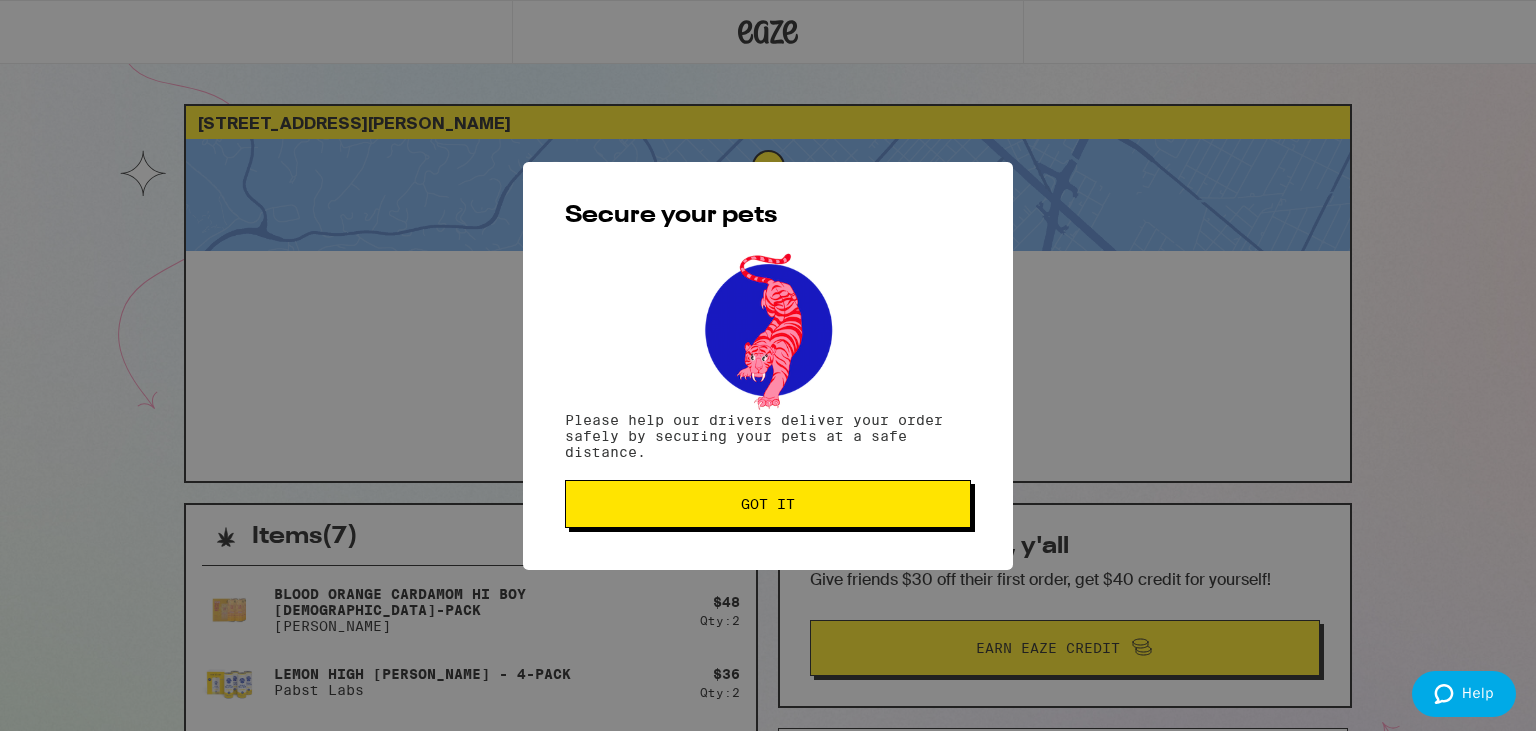 click on "Got it" at bounding box center (768, 504) 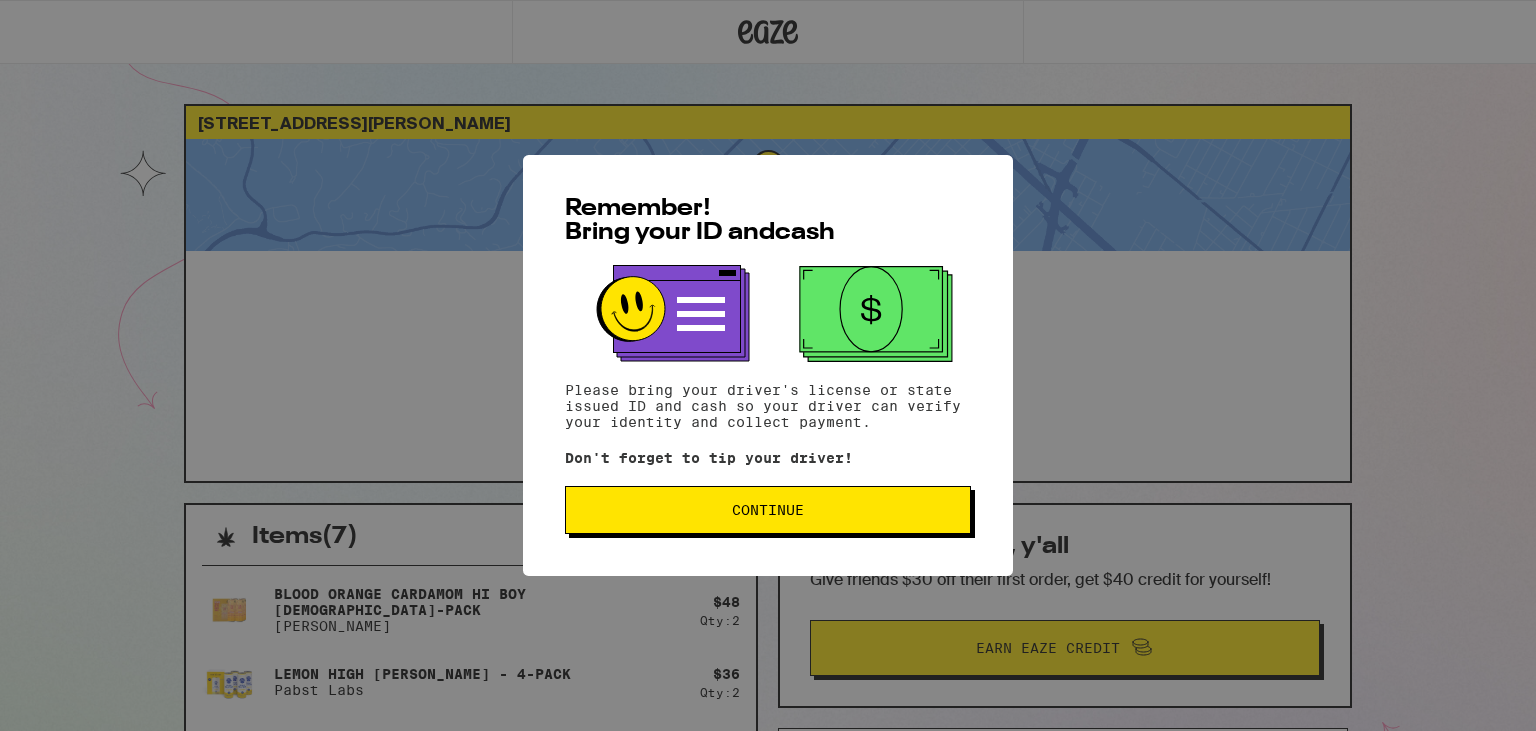 scroll, scrollTop: 0, scrollLeft: 0, axis: both 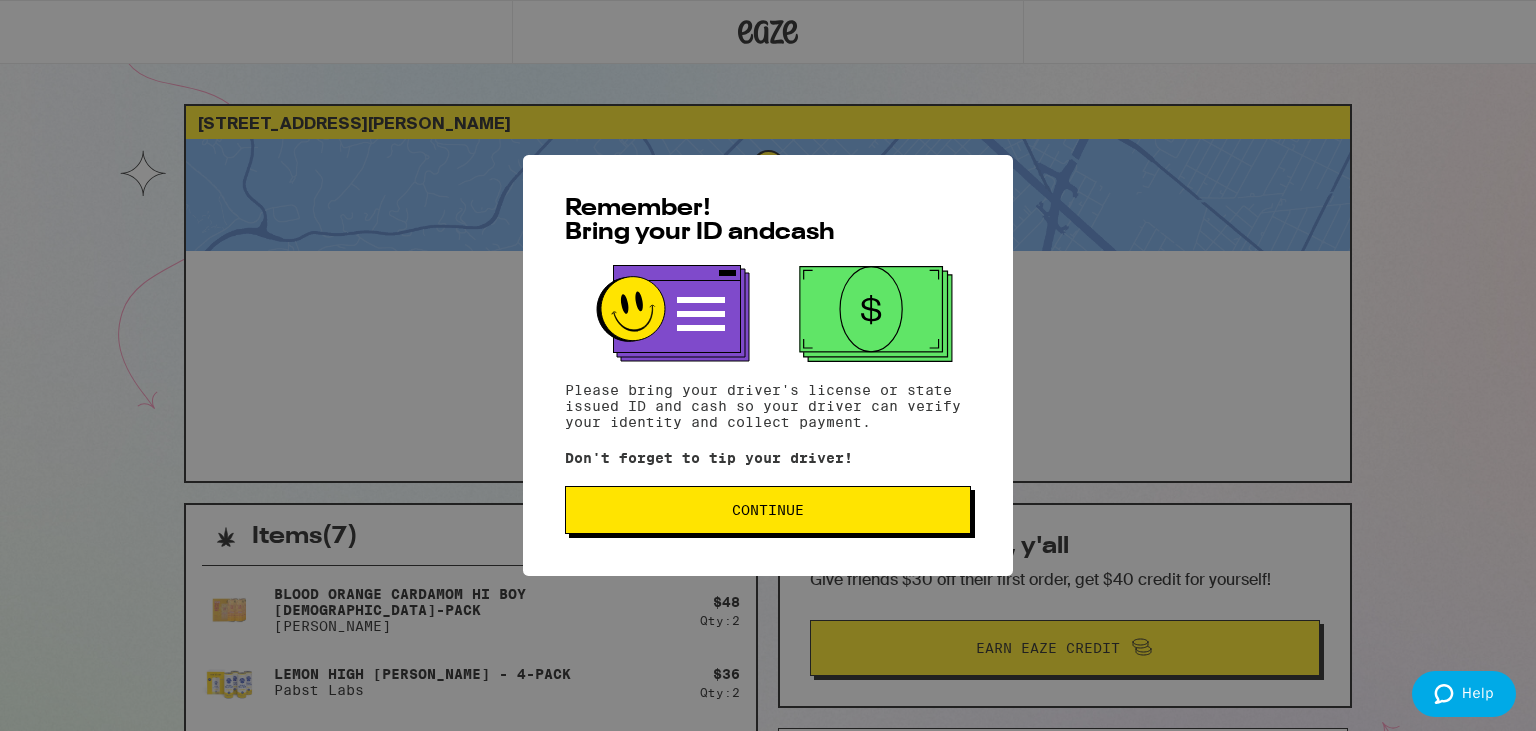 click on "Continue" at bounding box center [768, 510] 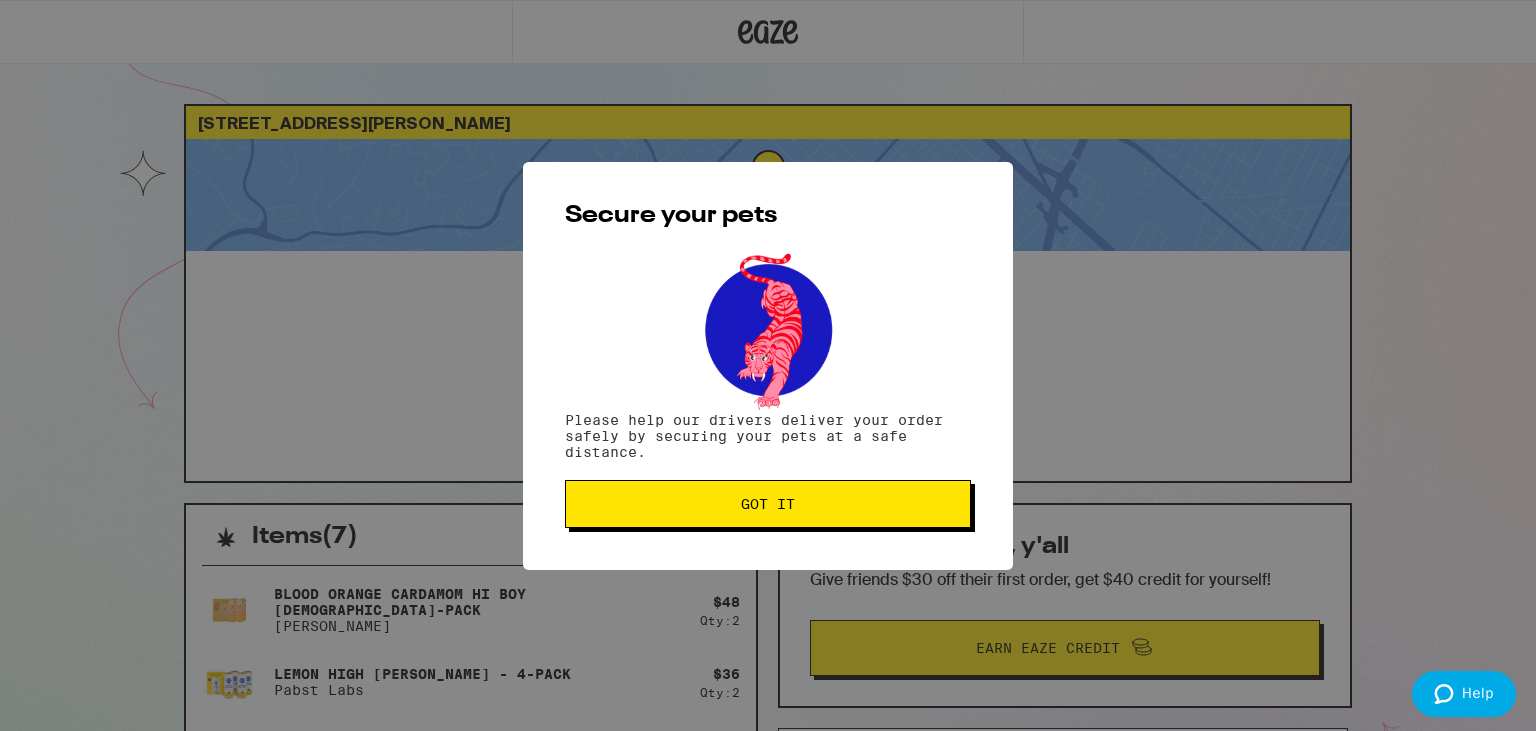 click on "Got it" at bounding box center (768, 504) 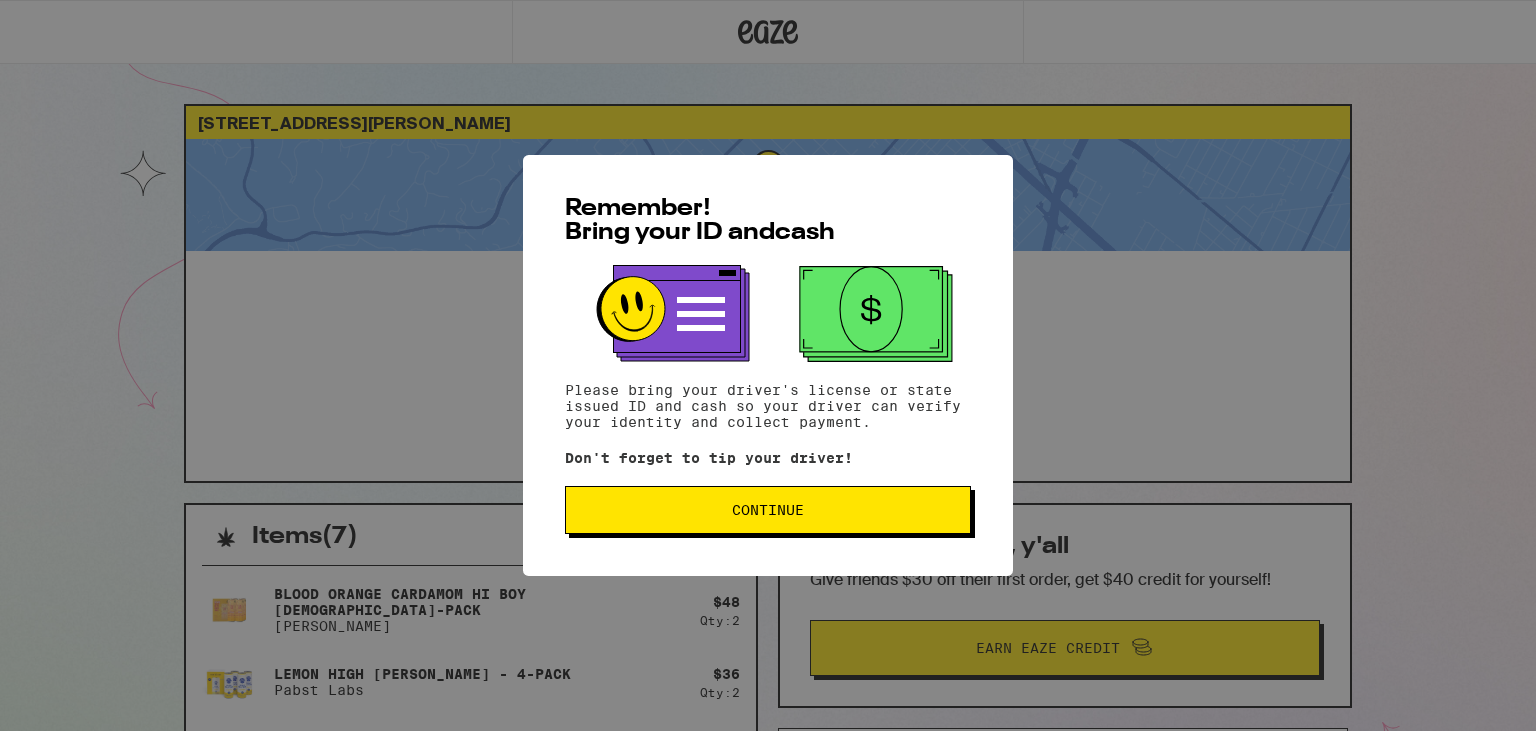 scroll, scrollTop: 0, scrollLeft: 0, axis: both 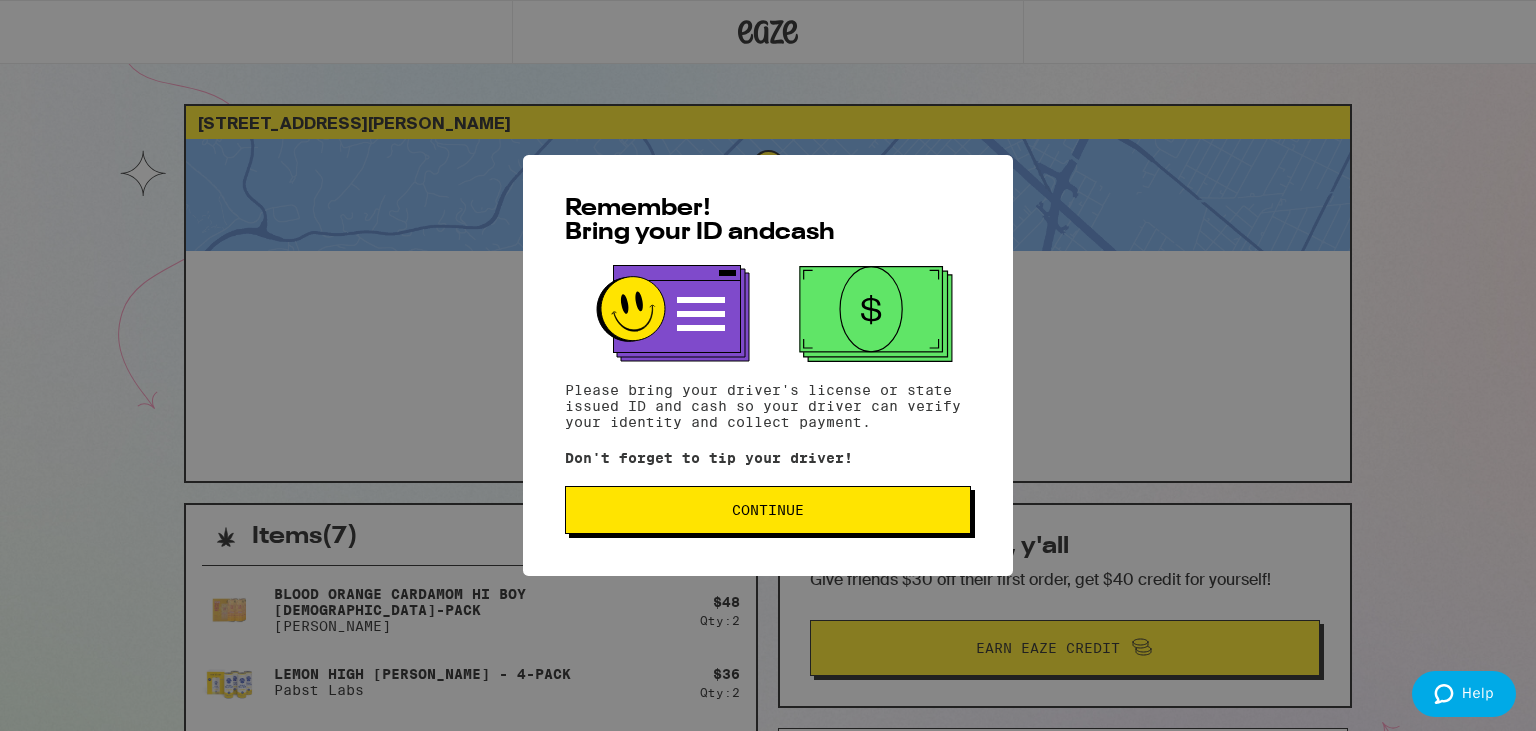click on "Continue" at bounding box center (768, 510) 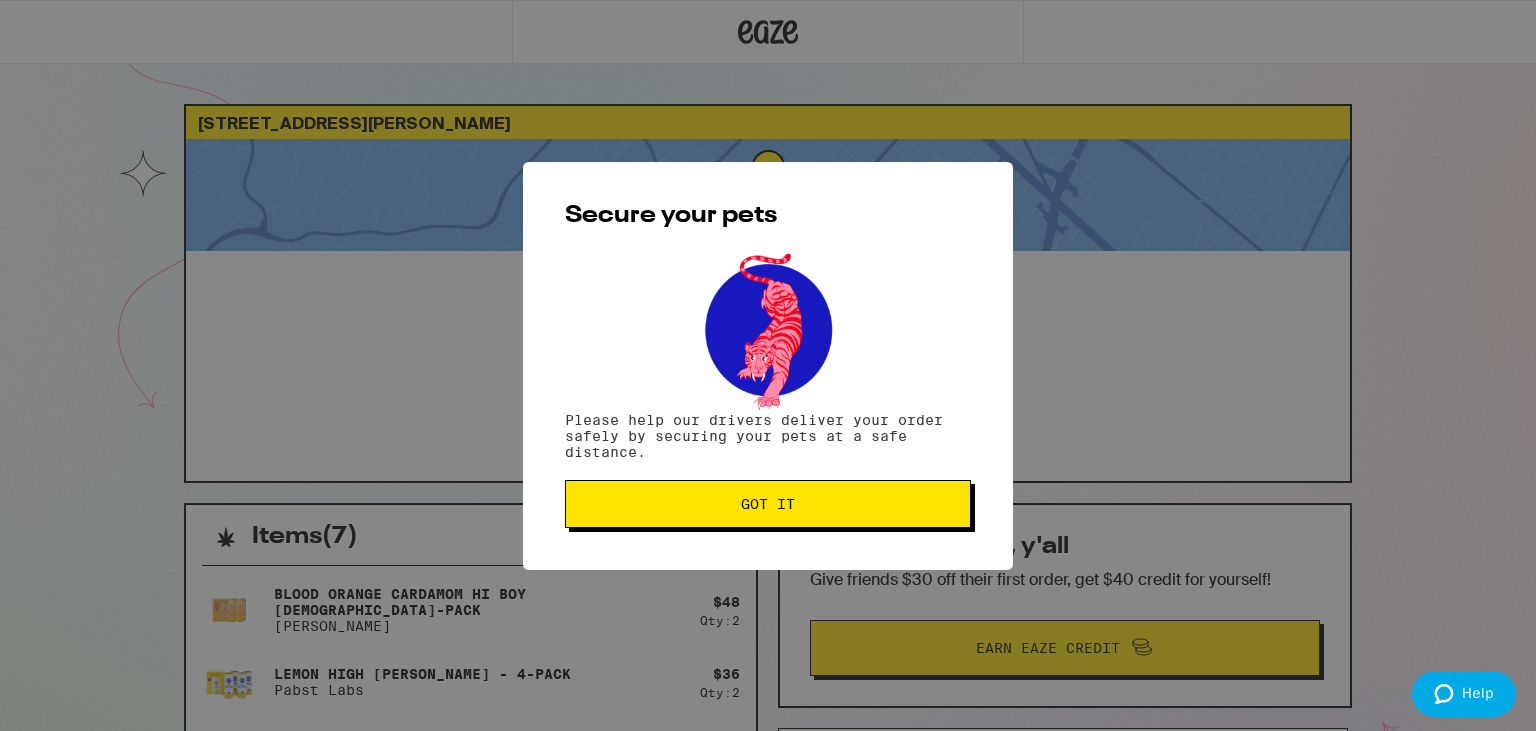 click on "Got it" at bounding box center [768, 504] 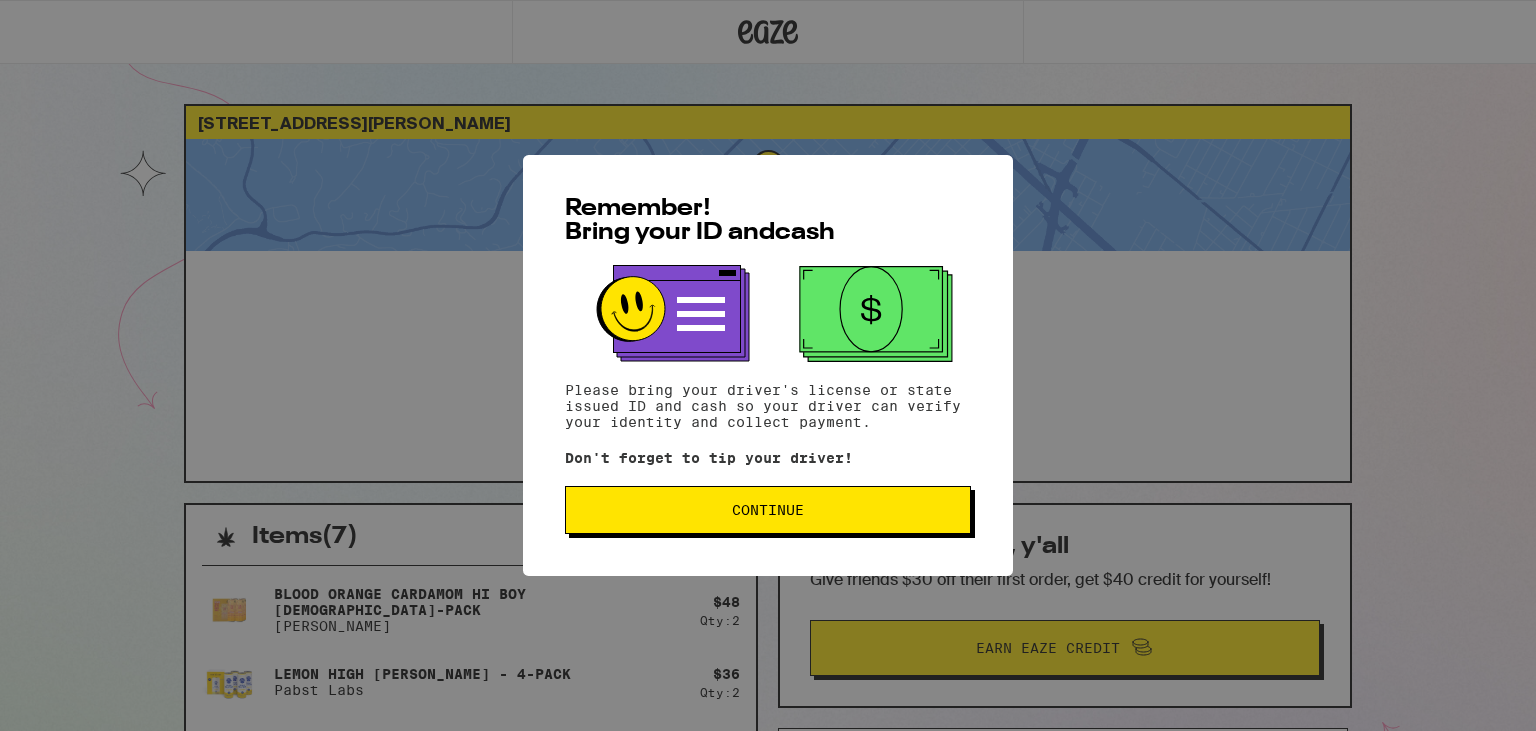 scroll, scrollTop: 0, scrollLeft: 0, axis: both 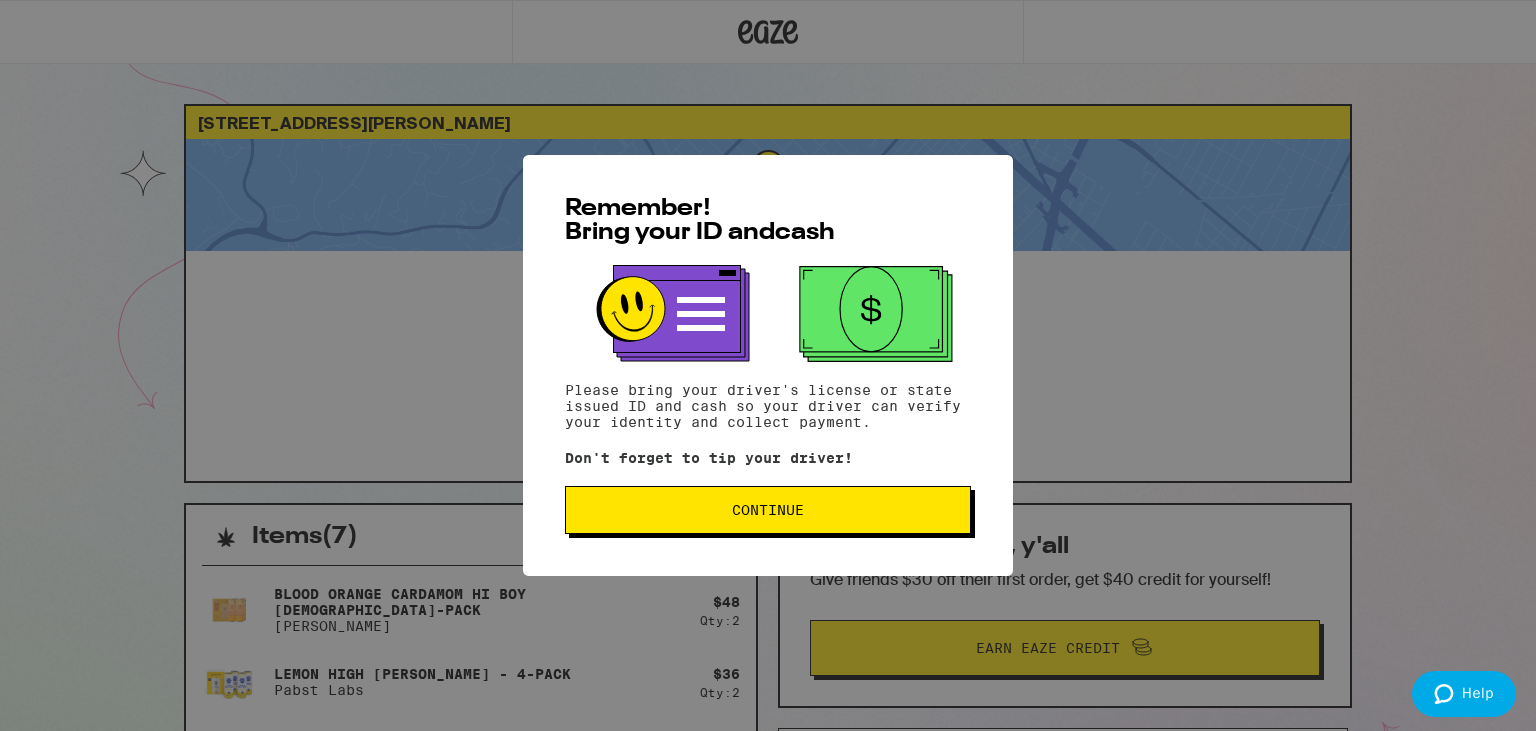 click on "Continue" at bounding box center [768, 510] 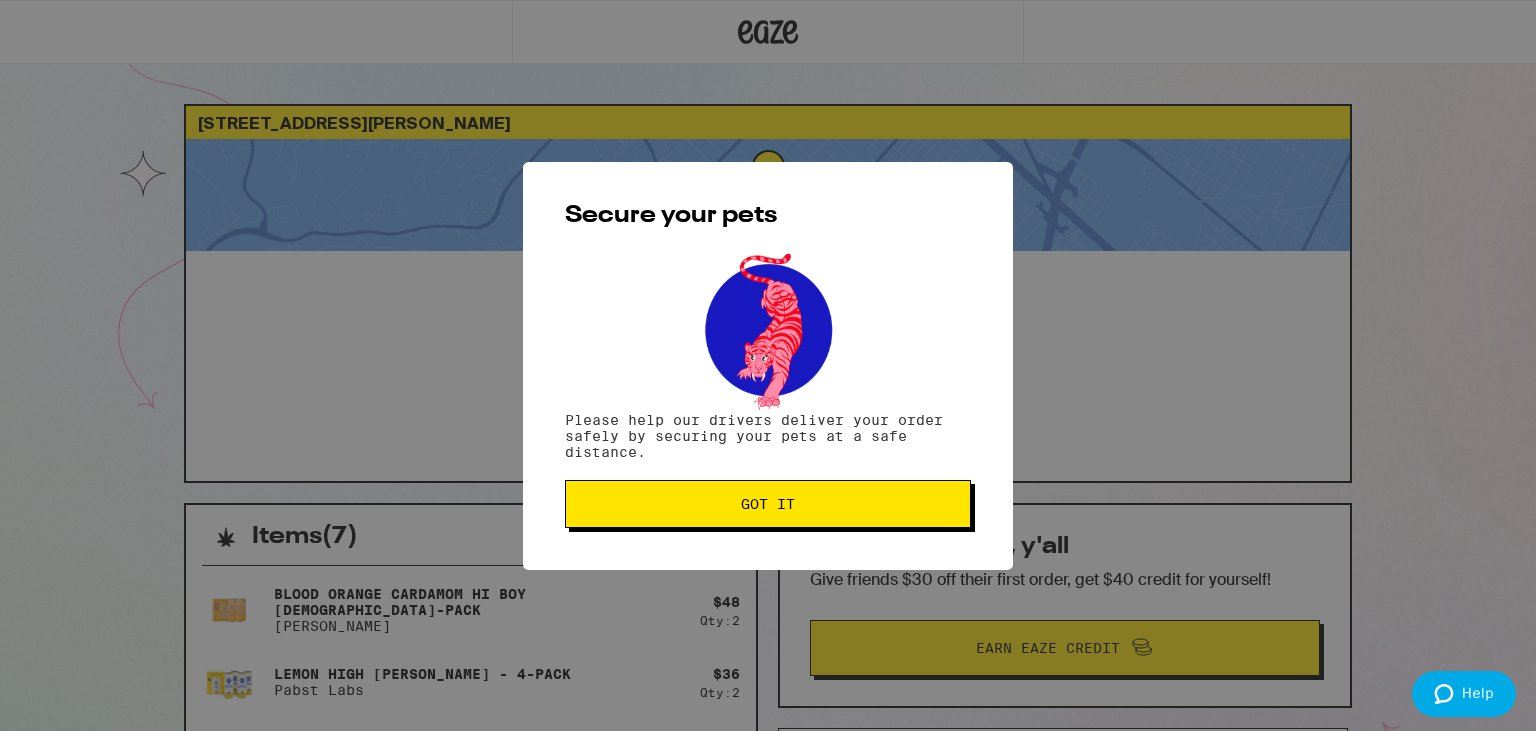 click on "Got it" at bounding box center [768, 504] 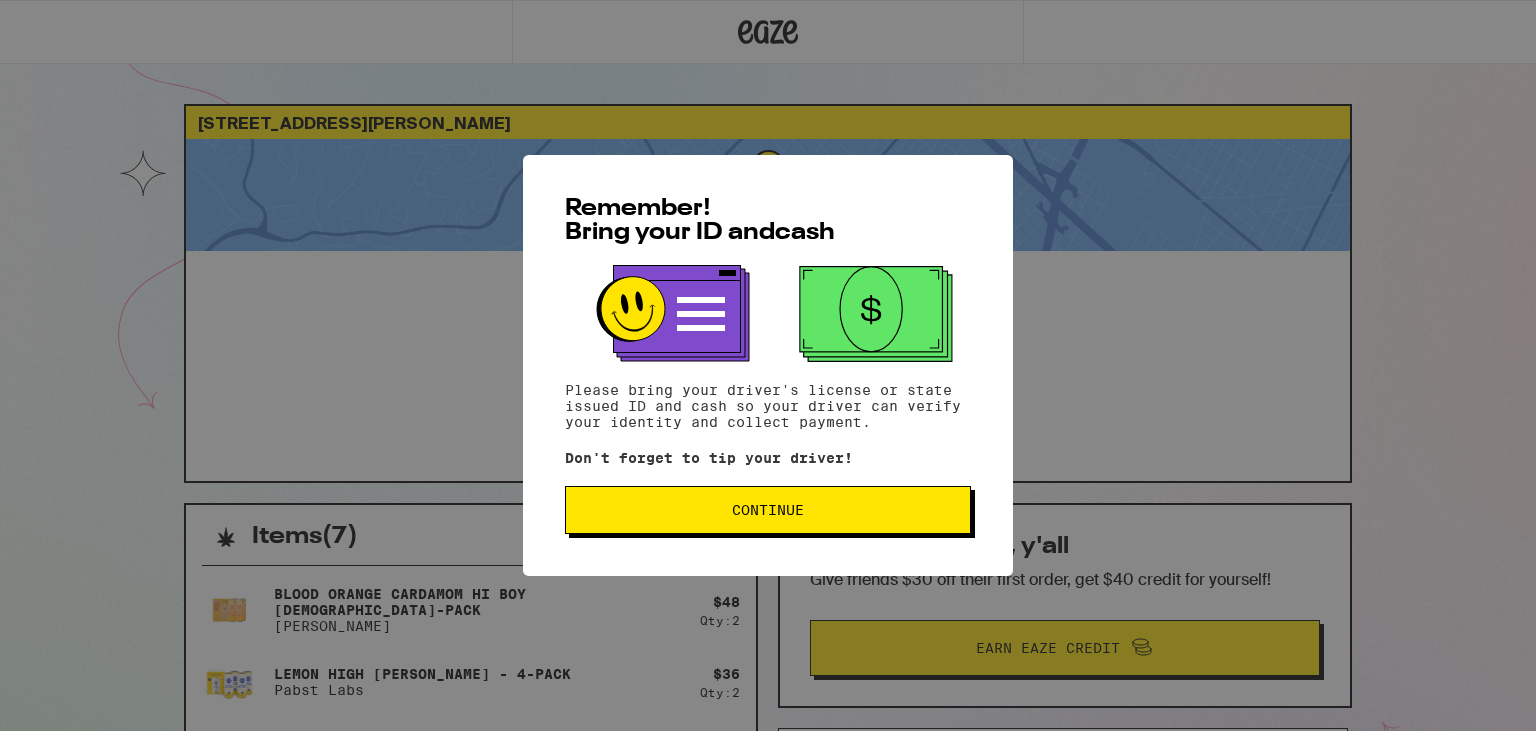 scroll, scrollTop: 0, scrollLeft: 0, axis: both 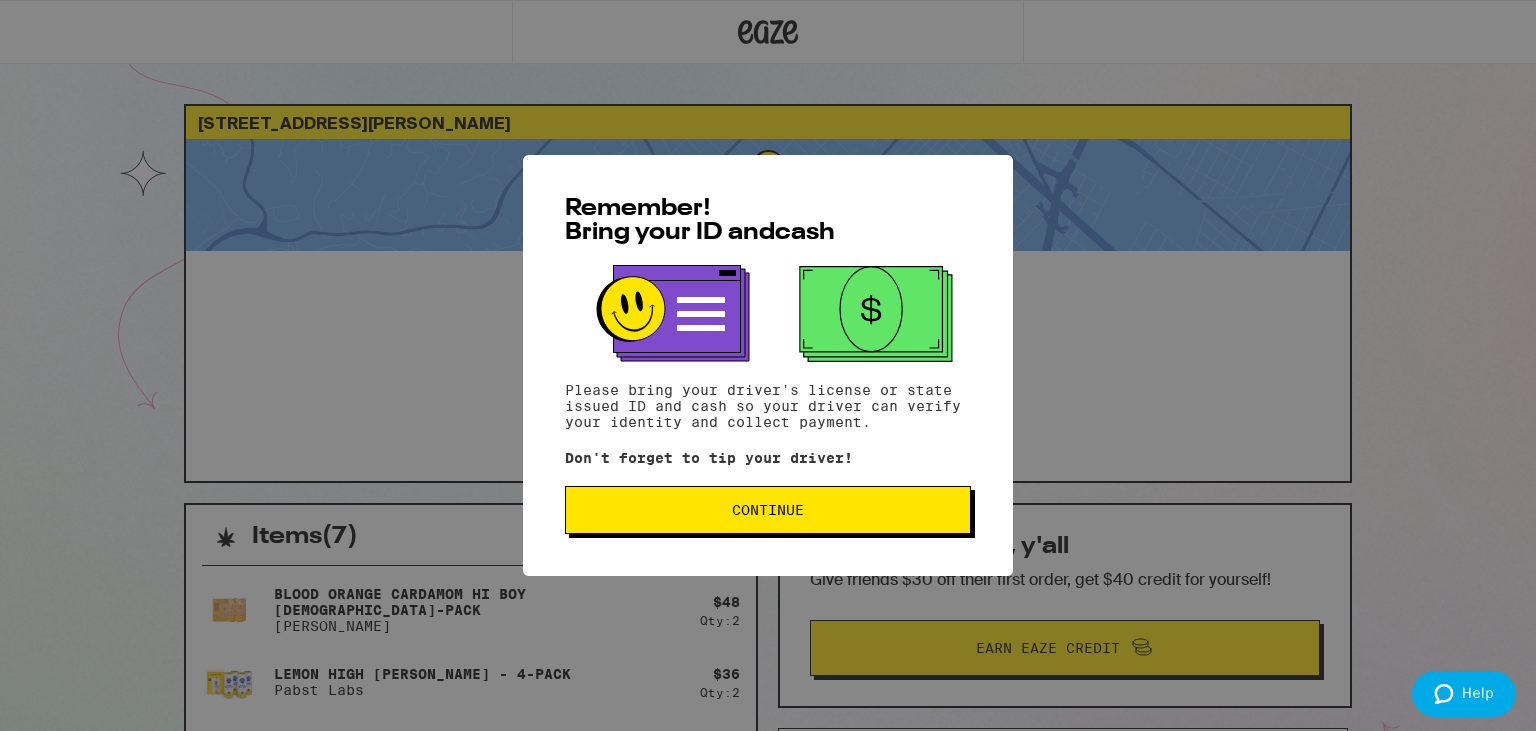 click on "Continue" at bounding box center [768, 510] 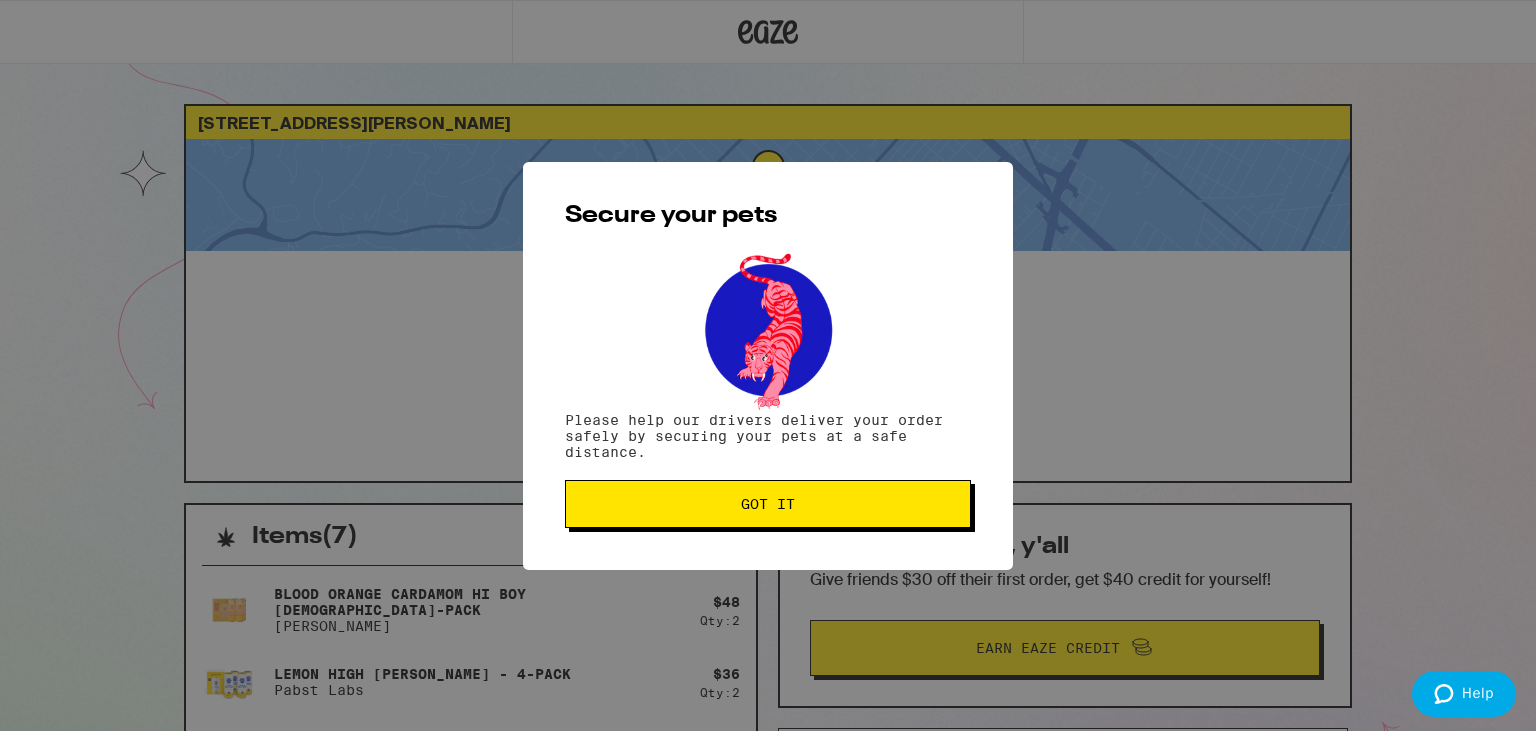 click on "Got it" at bounding box center (768, 504) 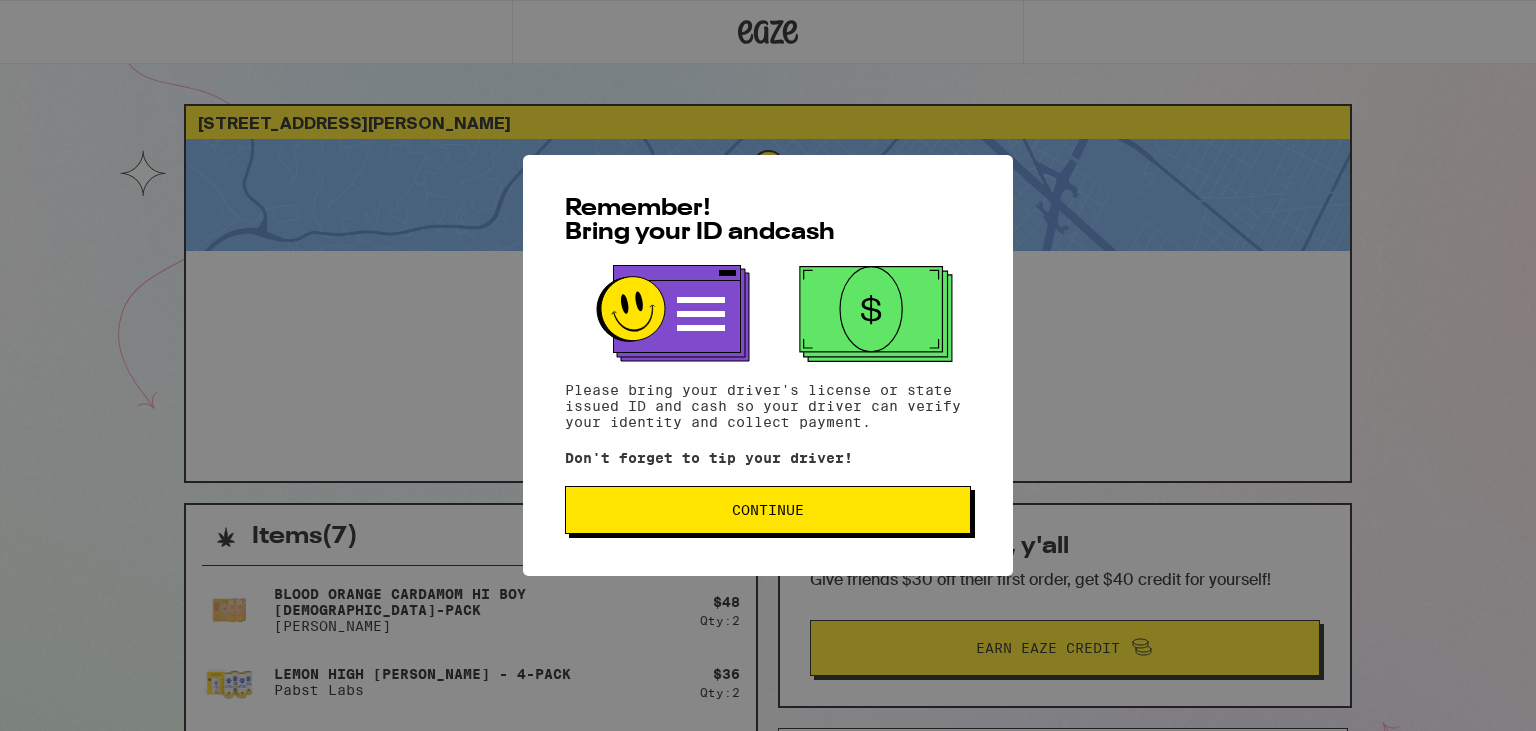 scroll, scrollTop: 0, scrollLeft: 0, axis: both 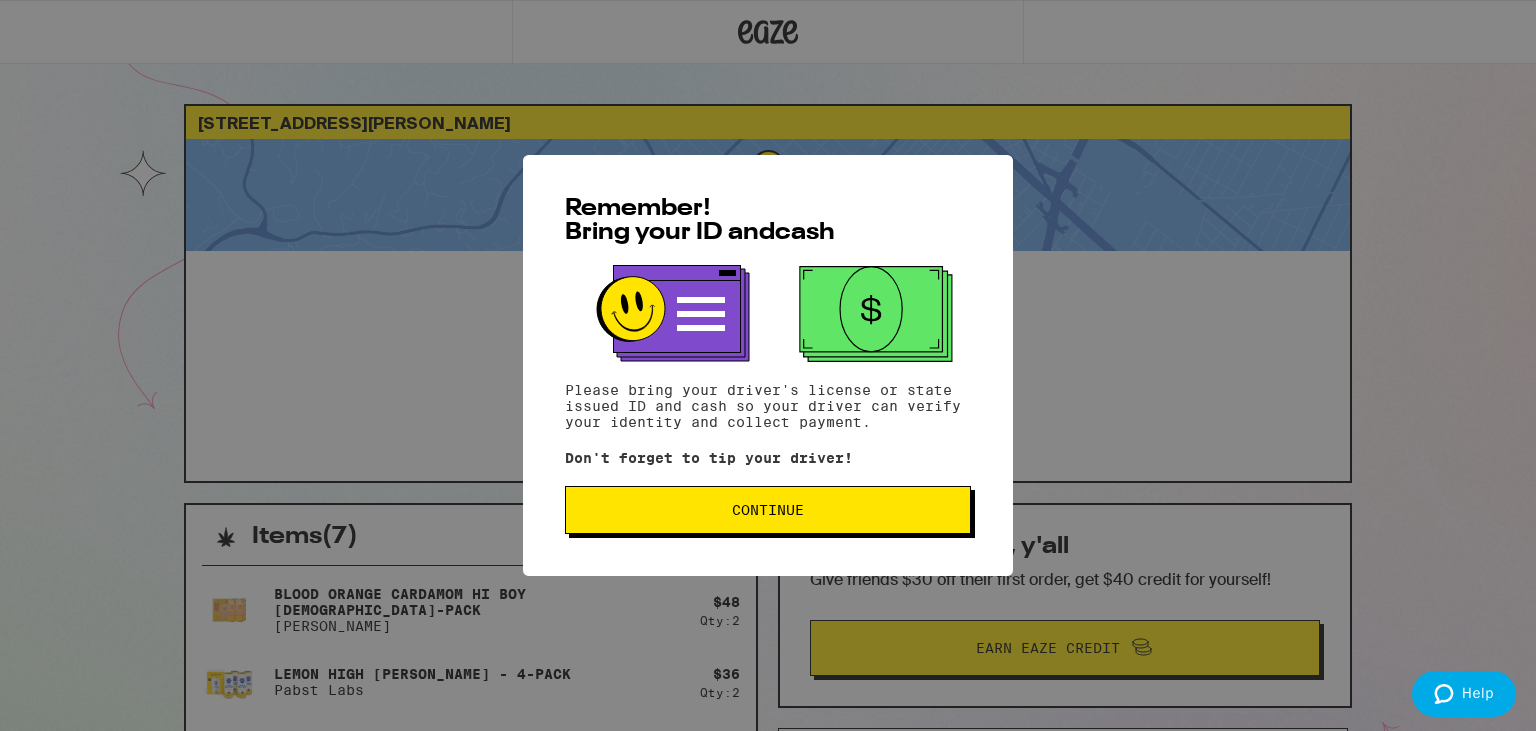 click on "Continue" at bounding box center (768, 510) 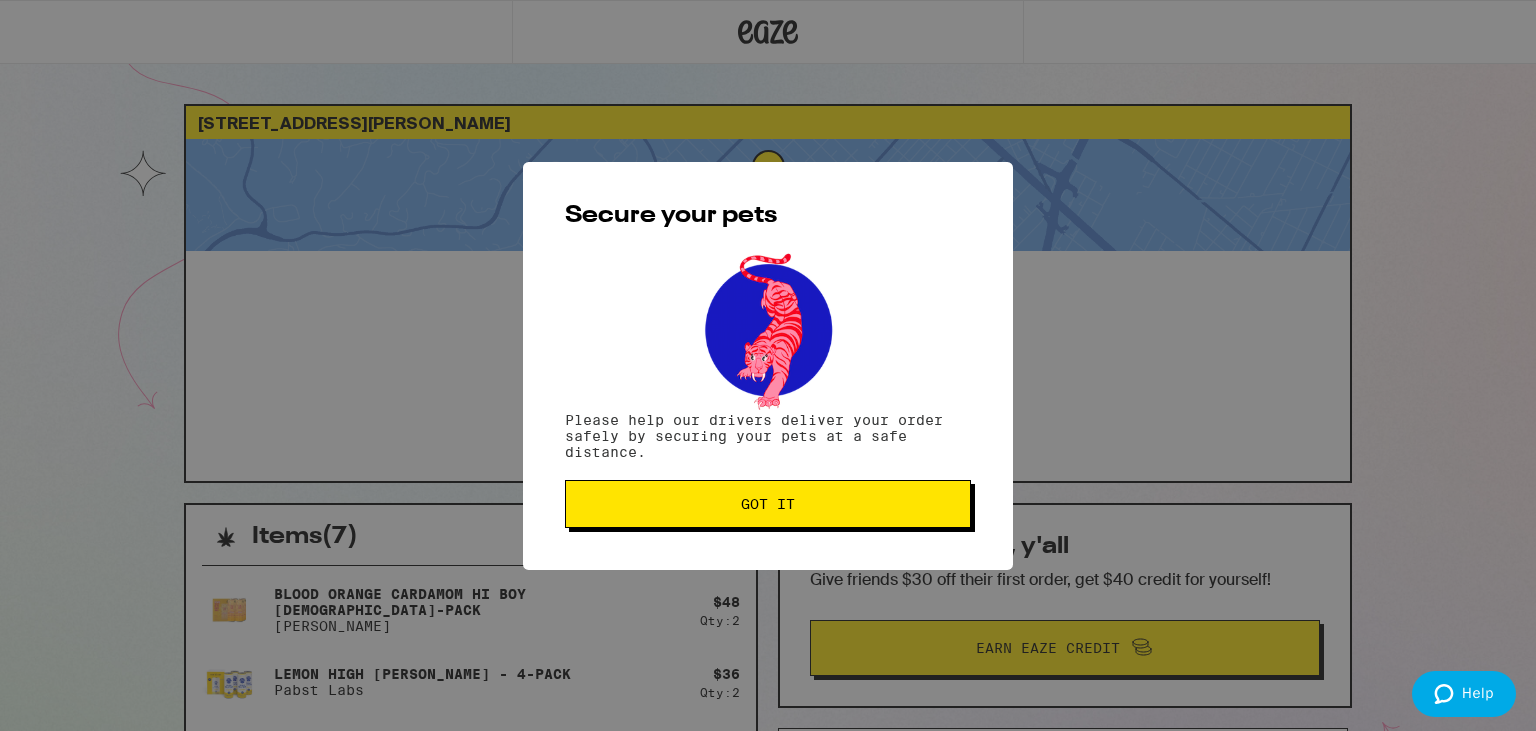 click on "Got it" at bounding box center [768, 504] 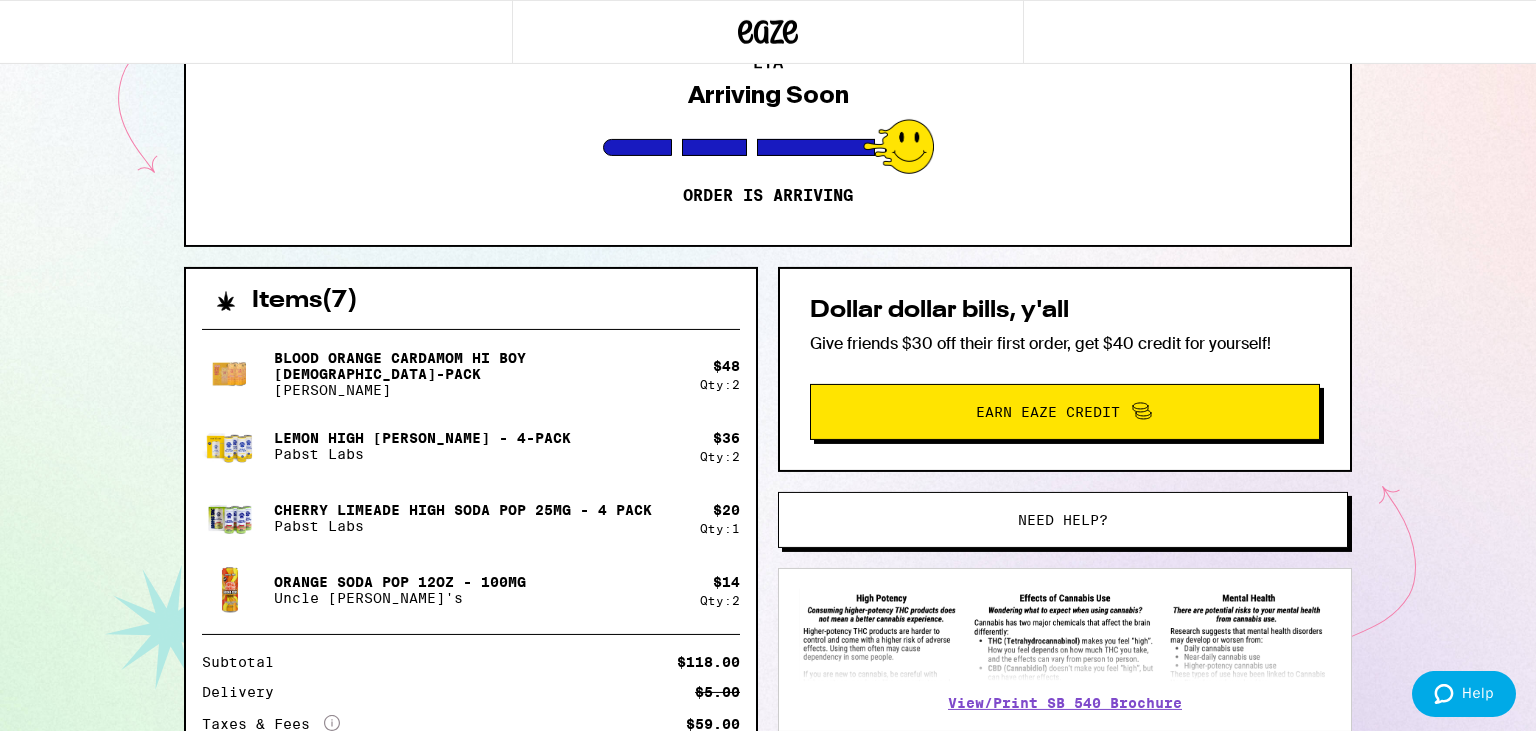 scroll, scrollTop: 396, scrollLeft: 0, axis: vertical 